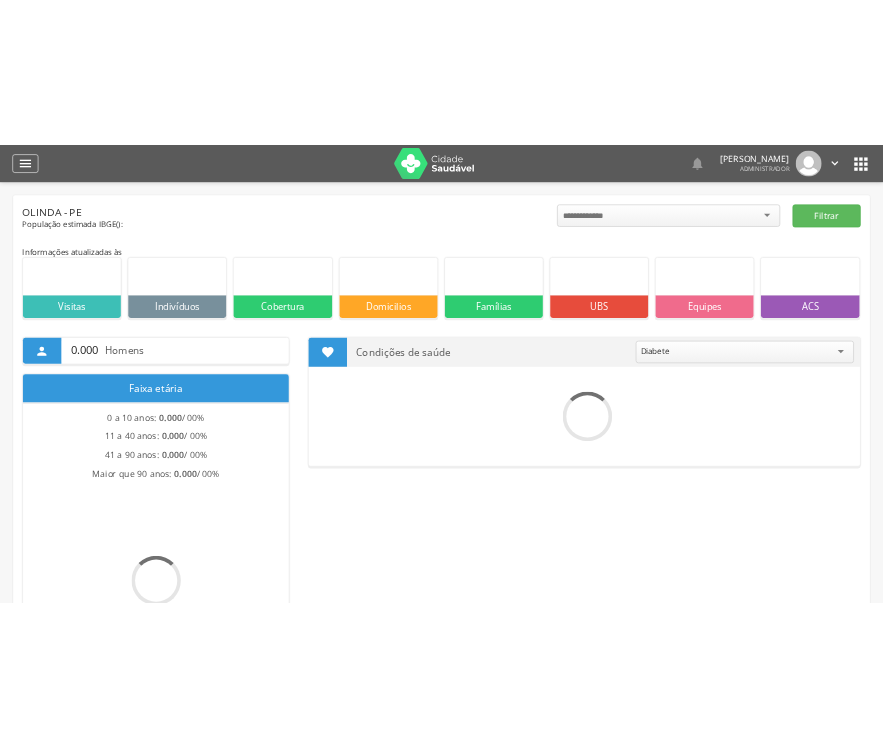 scroll, scrollTop: 0, scrollLeft: 0, axis: both 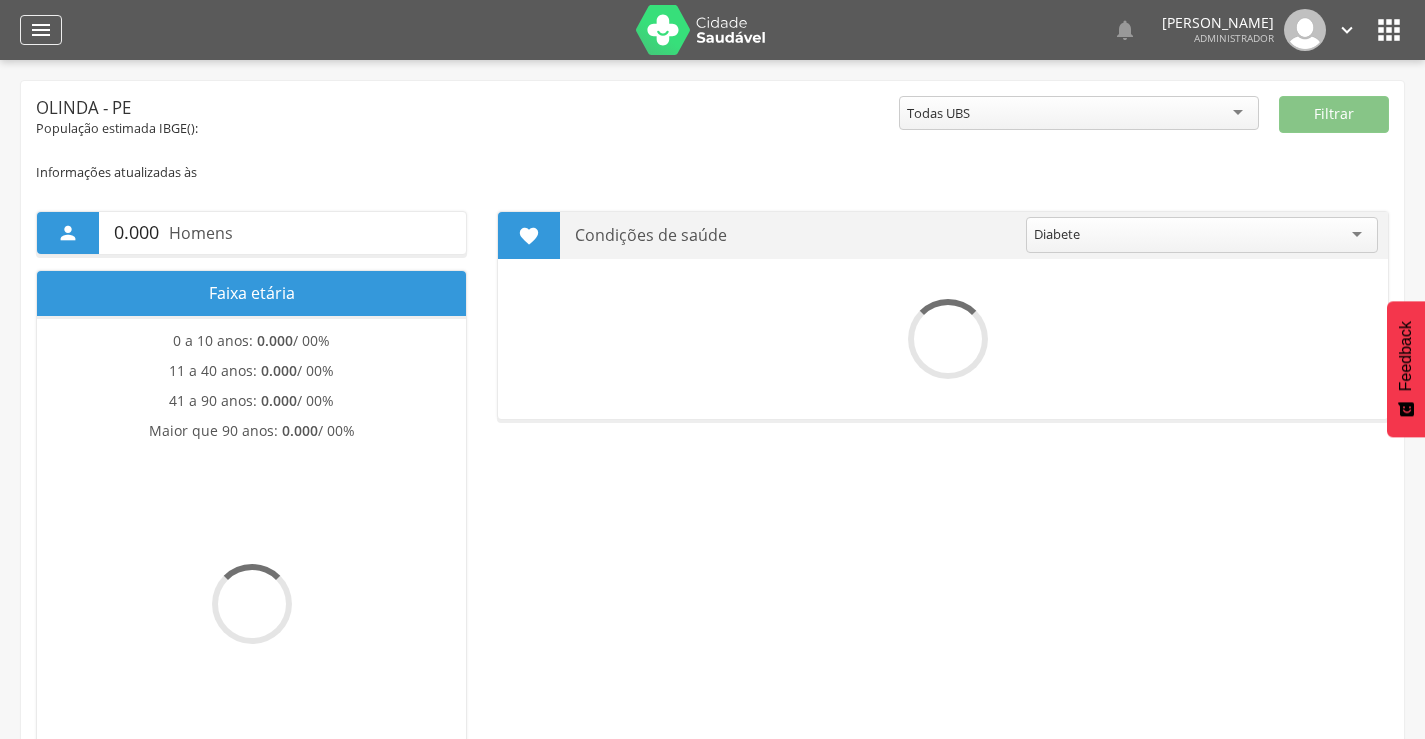 click on "" at bounding box center [41, 30] 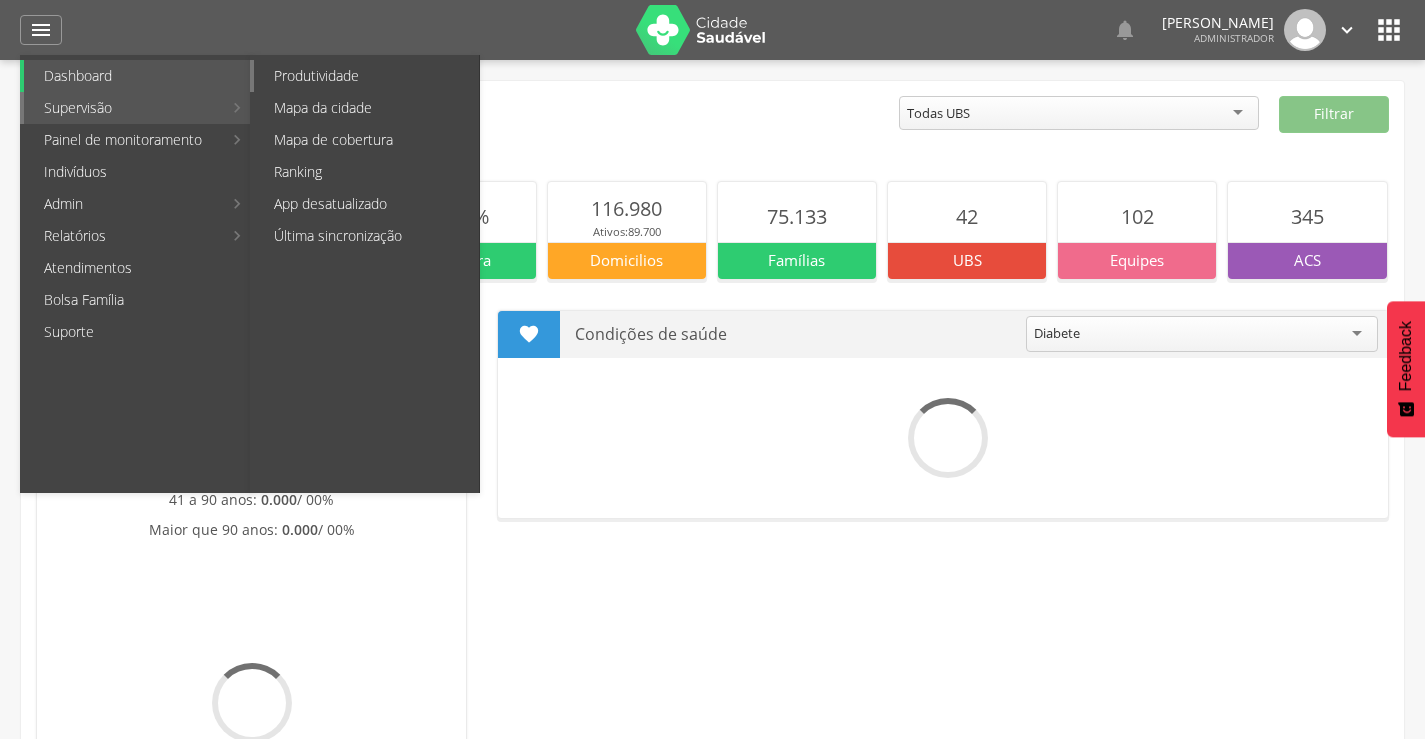 click on "Produtividade" at bounding box center [366, 76] 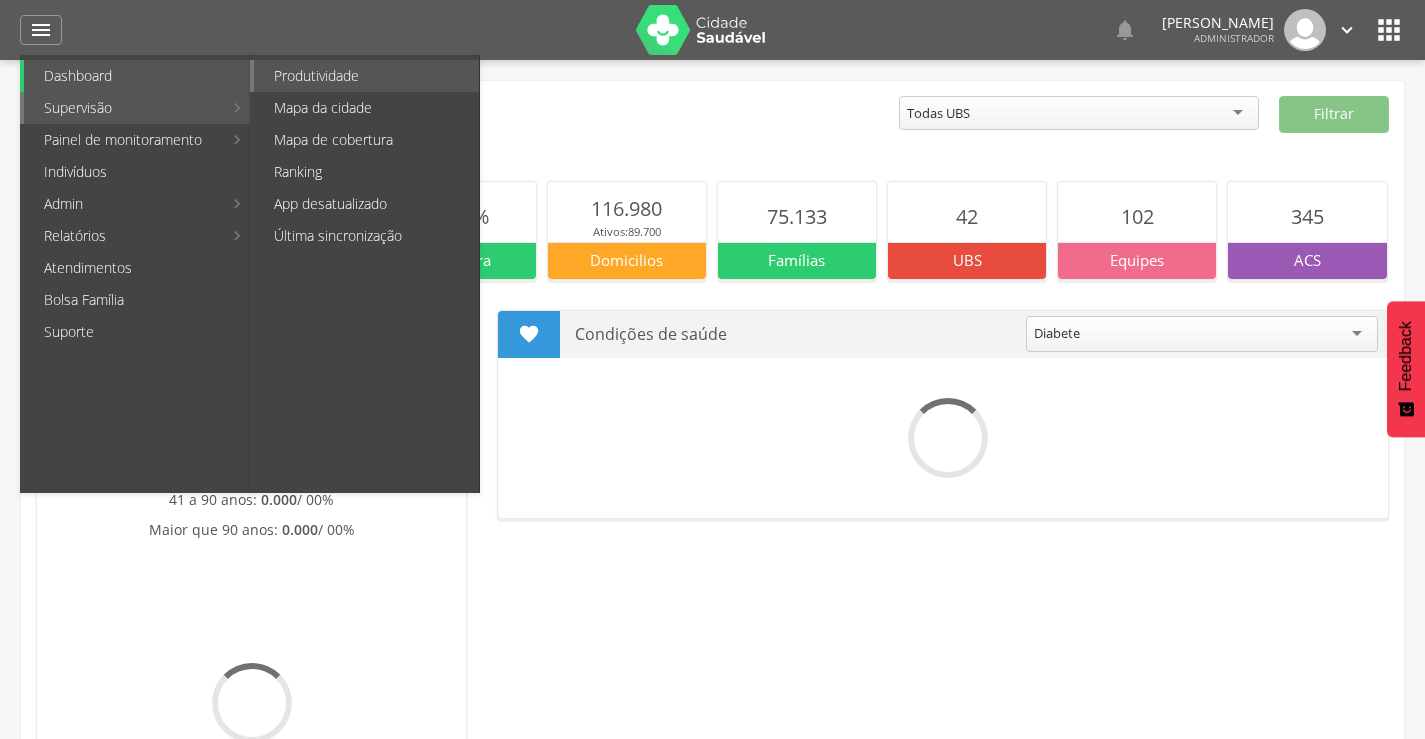 type on "**********" 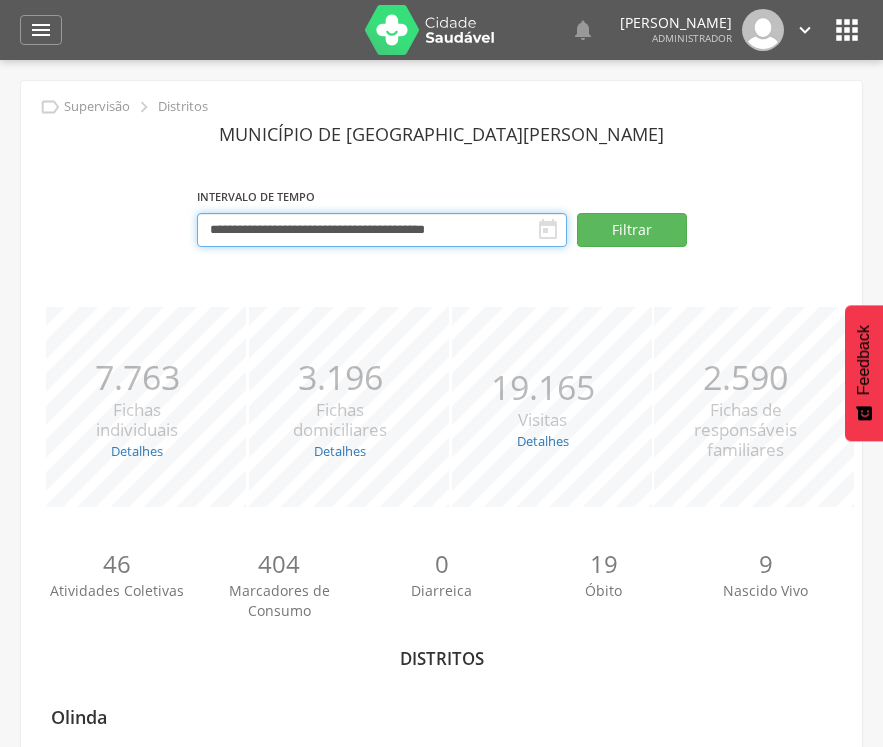 click on "**********" at bounding box center (382, 230) 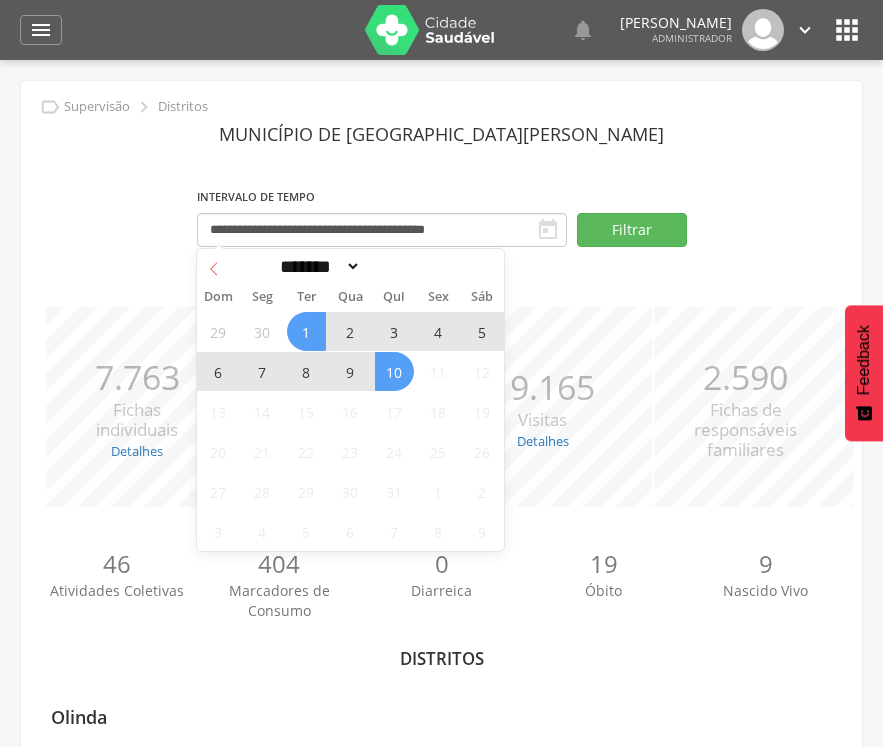 click 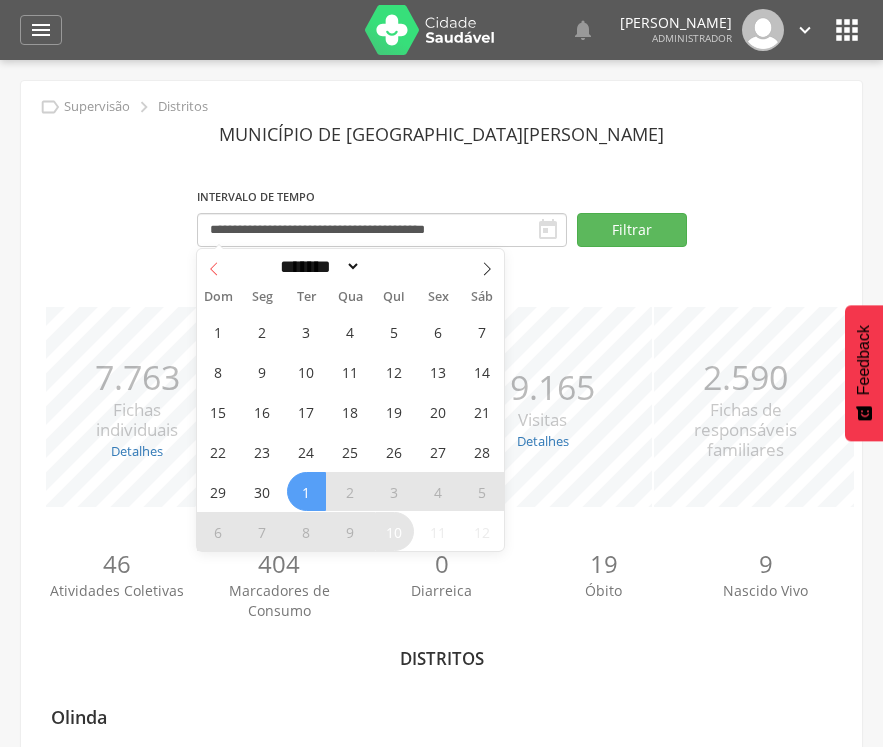 click 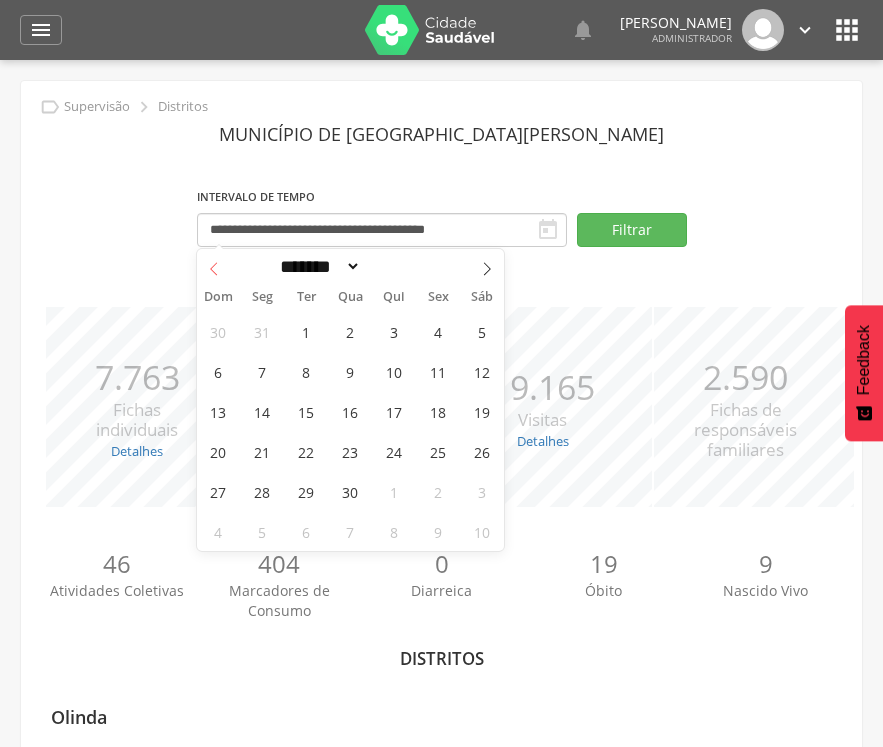 click 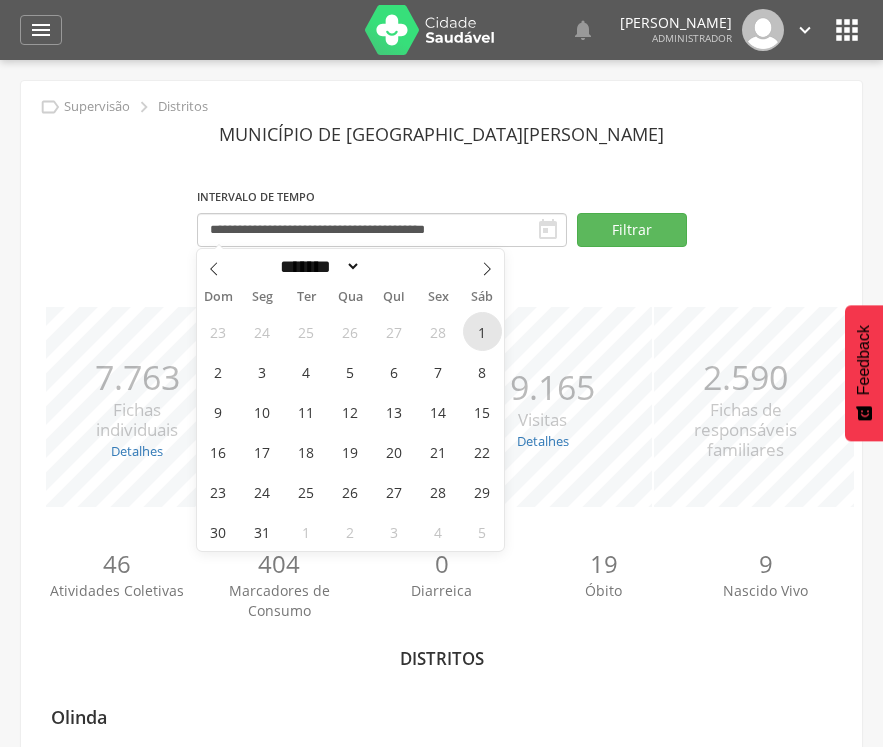 click on "1" at bounding box center [482, 331] 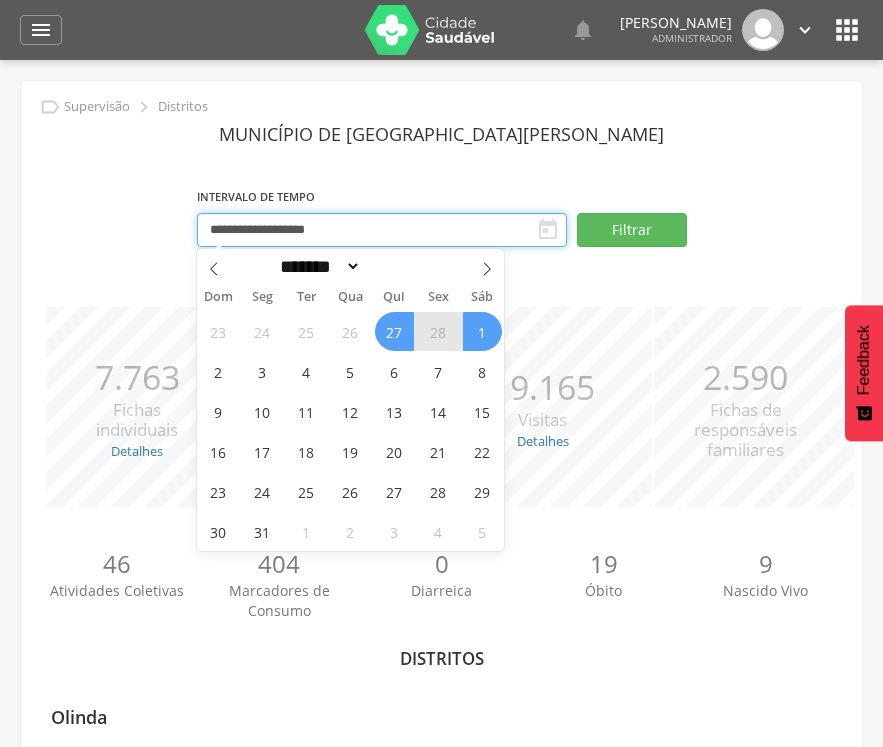 click on "**********" at bounding box center [382, 230] 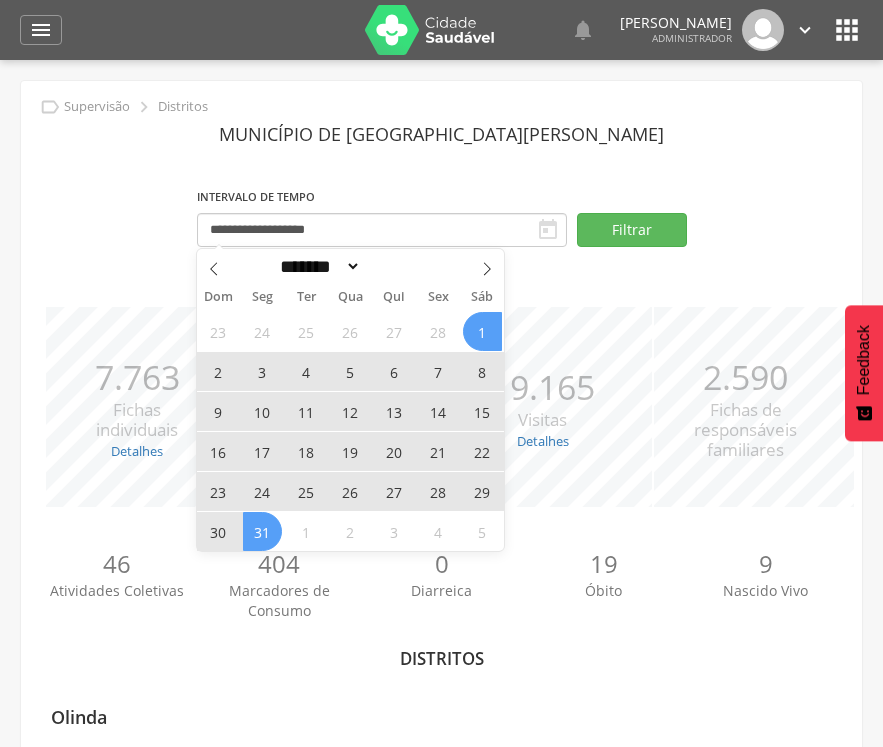click on "31" at bounding box center (262, 531) 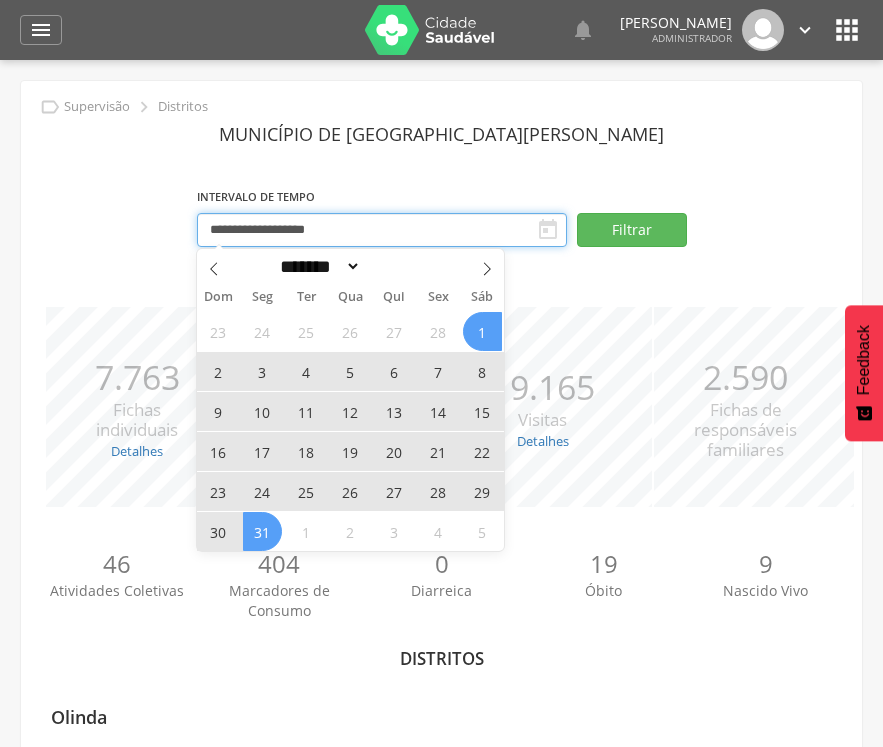 type on "**********" 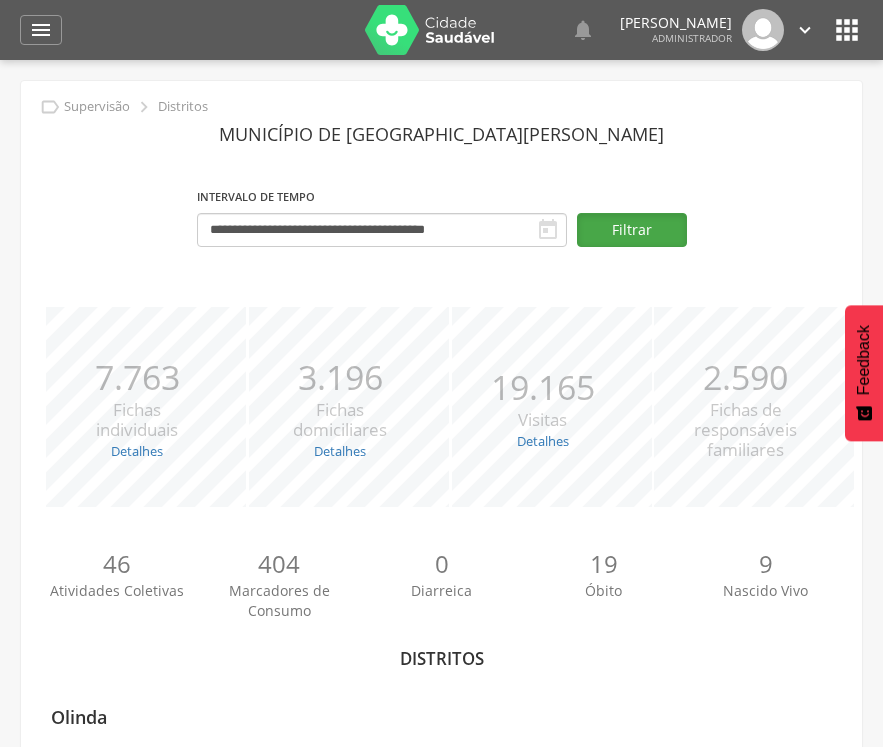 click on "Filtrar" at bounding box center (632, 230) 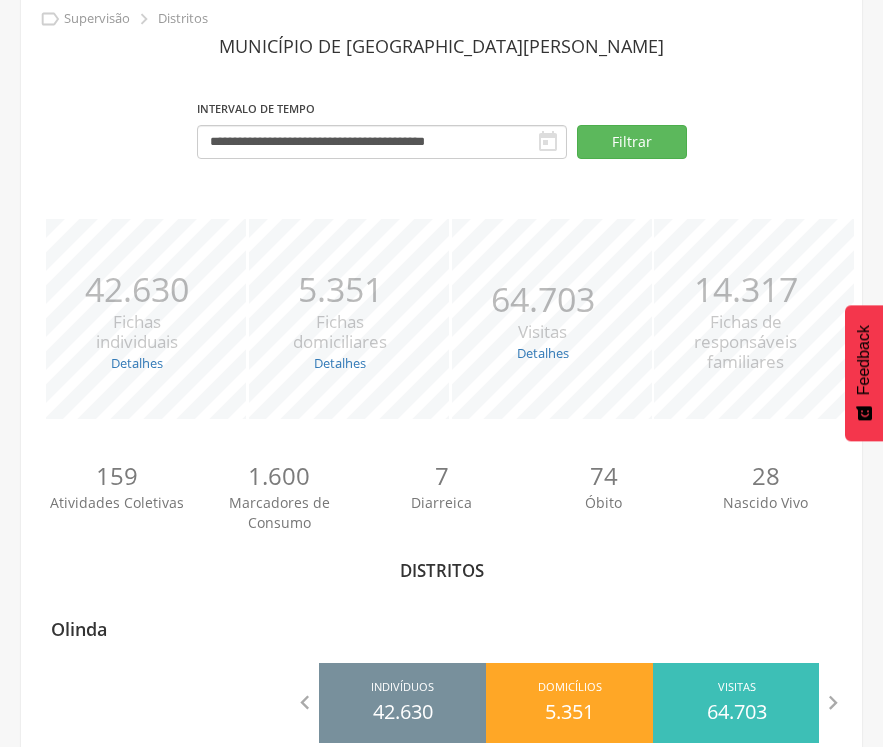 scroll, scrollTop: 130, scrollLeft: 0, axis: vertical 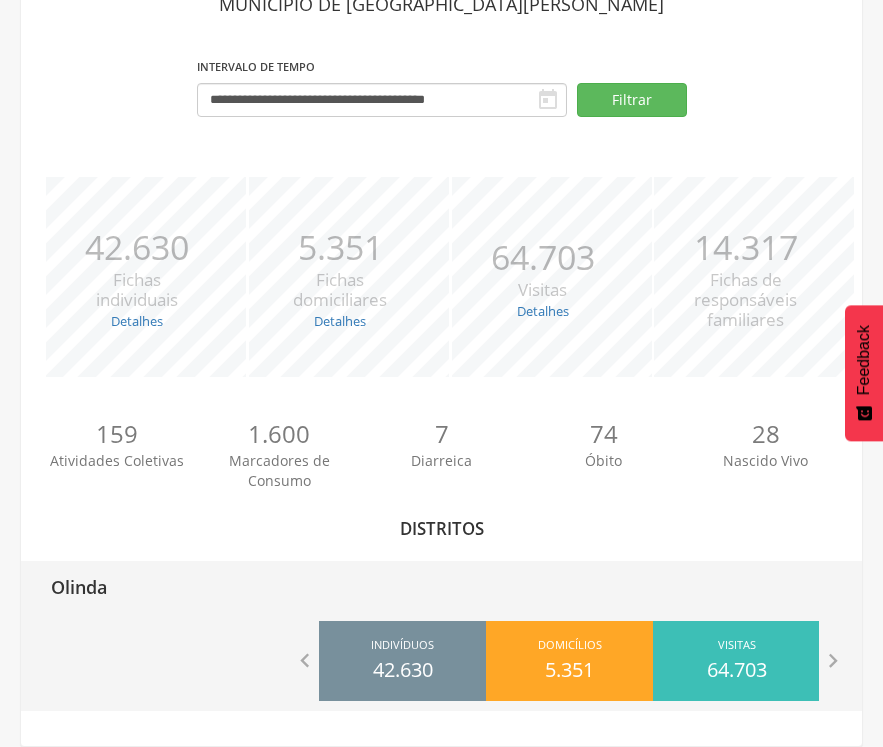 click on "Olinda" at bounding box center (79, 581) 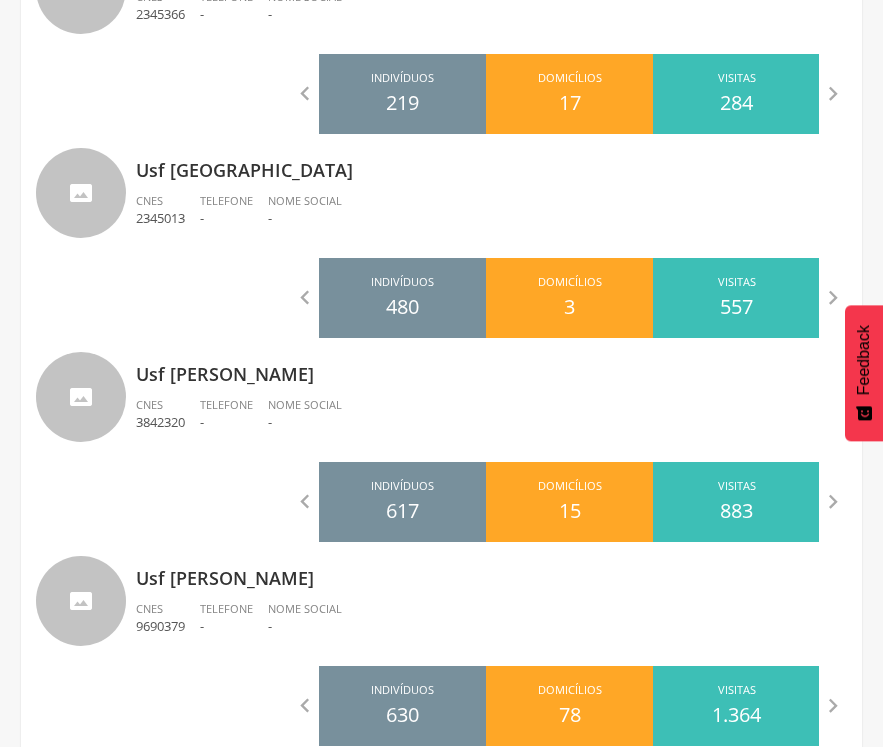 scroll, scrollTop: 5655, scrollLeft: 0, axis: vertical 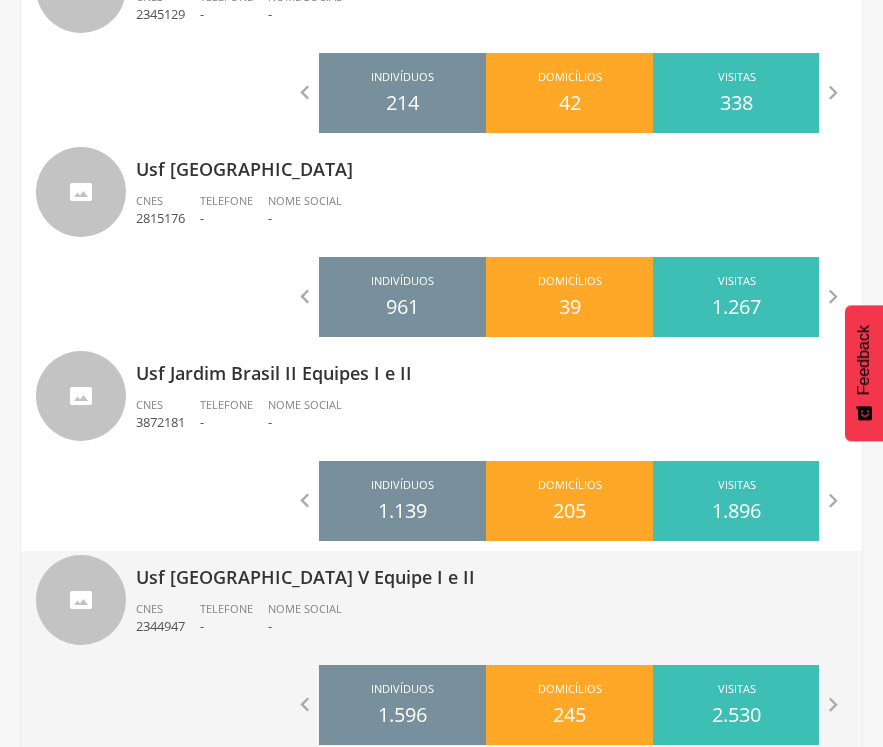 click on "Usf [GEOGRAPHIC_DATA] V Equipe I e II" at bounding box center [491, 571] 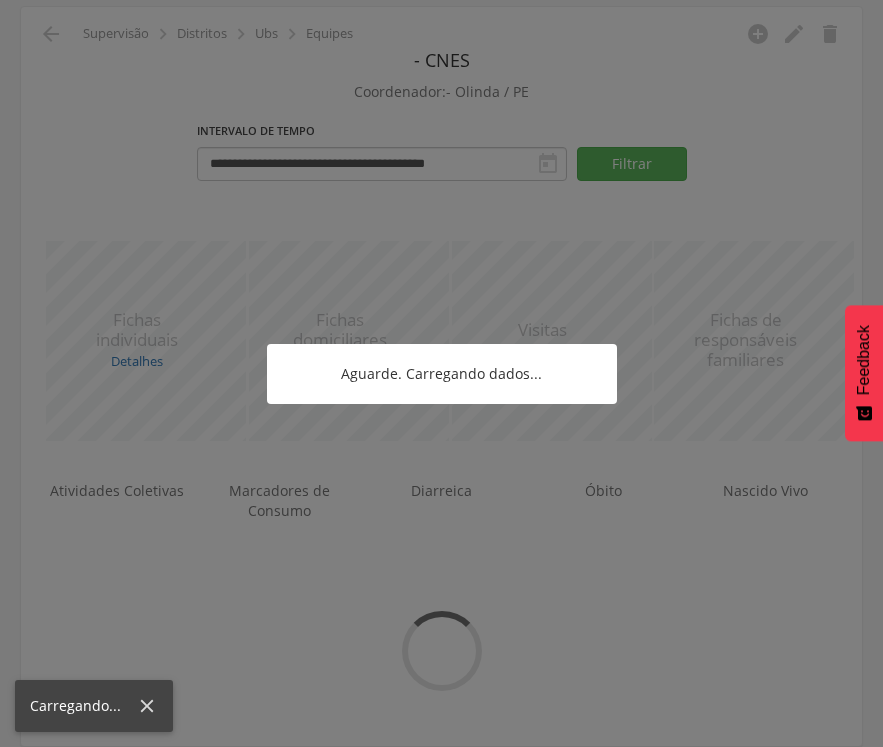 scroll, scrollTop: 600, scrollLeft: 0, axis: vertical 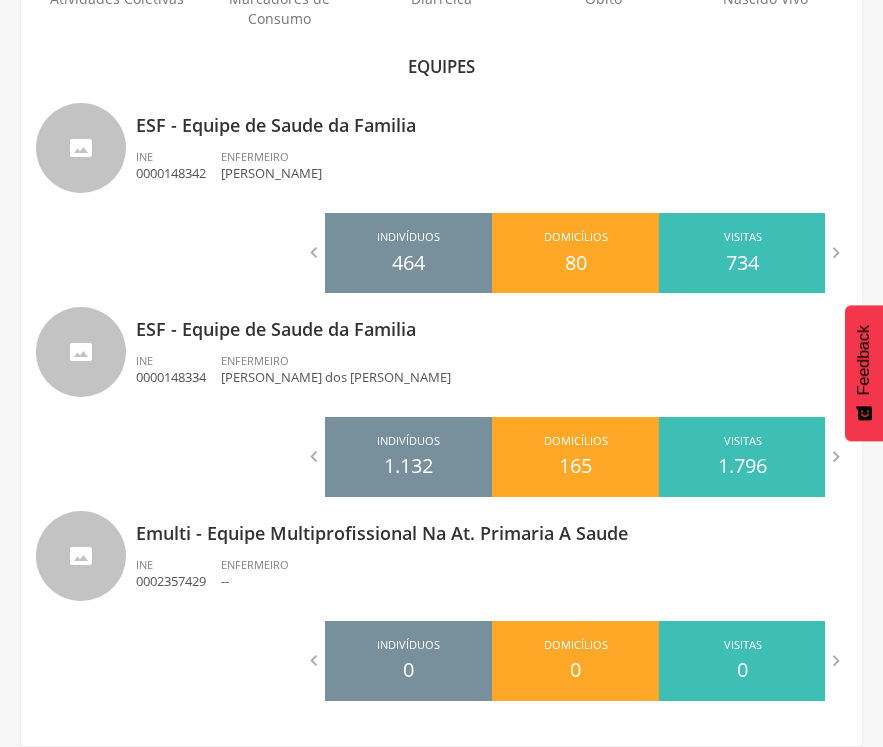 click on "**********" at bounding box center (441, 113) 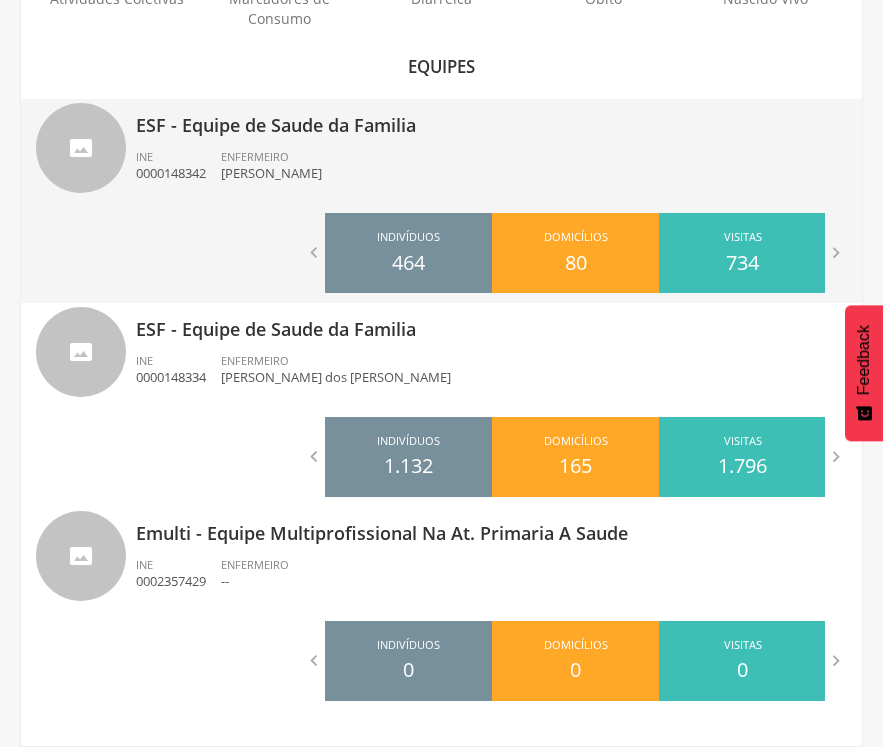 click on "ESF - Equipe de Saude da Familia" at bounding box center (491, 119) 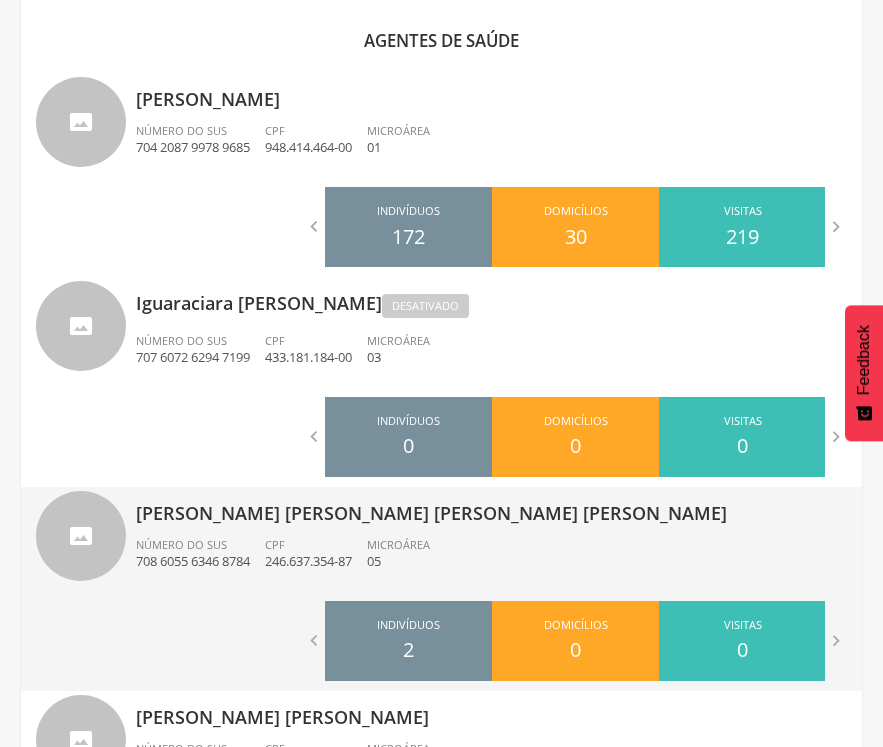 scroll, scrollTop: 1042, scrollLeft: 0, axis: vertical 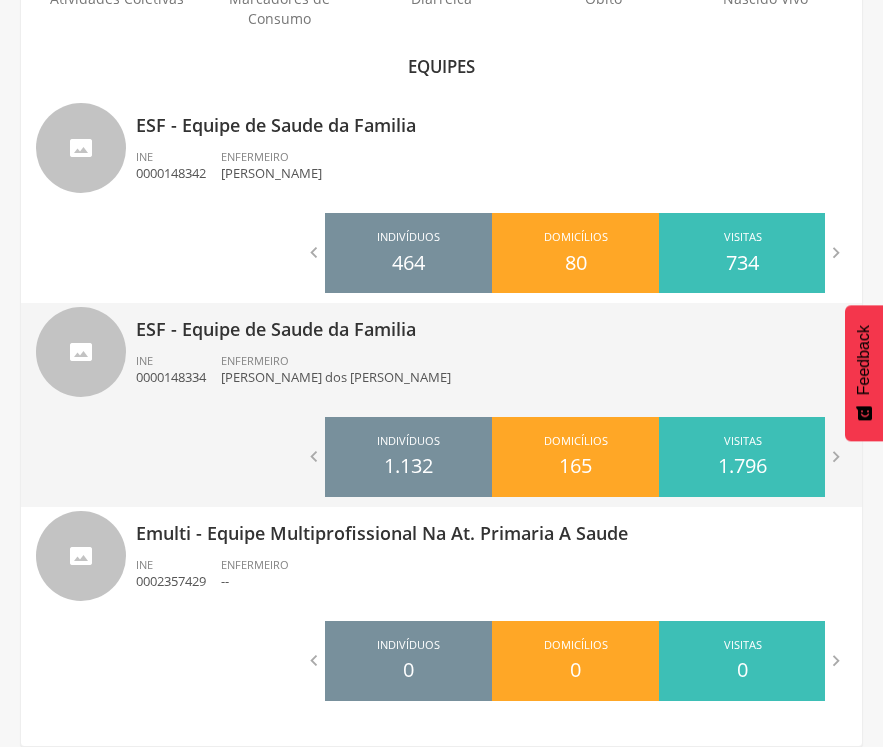 click on "ESF - Equipe de Saude da Familia" at bounding box center [491, 323] 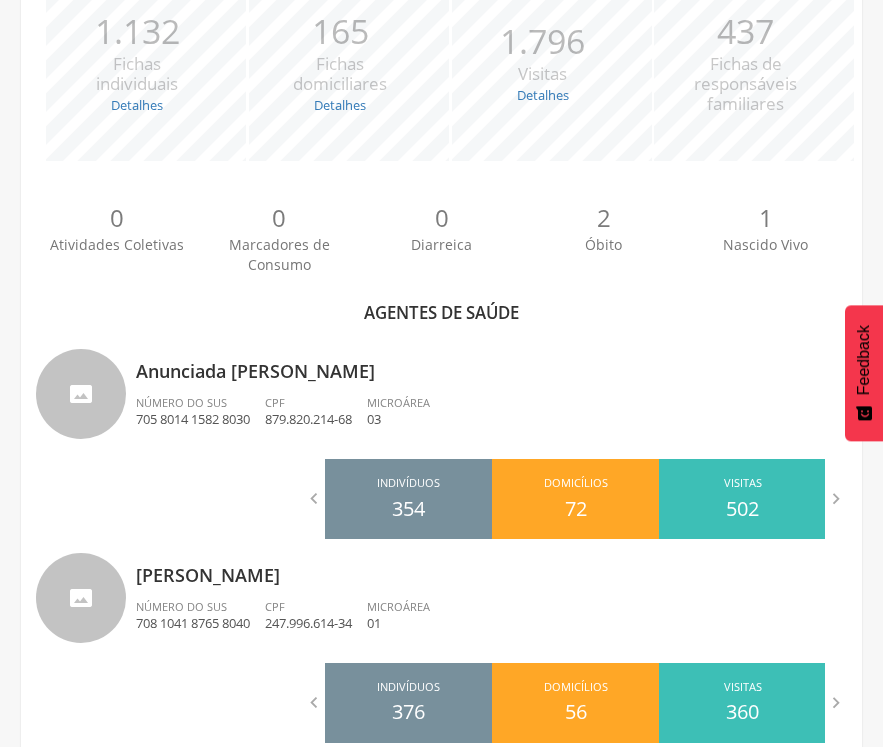 scroll, scrollTop: 0, scrollLeft: 0, axis: both 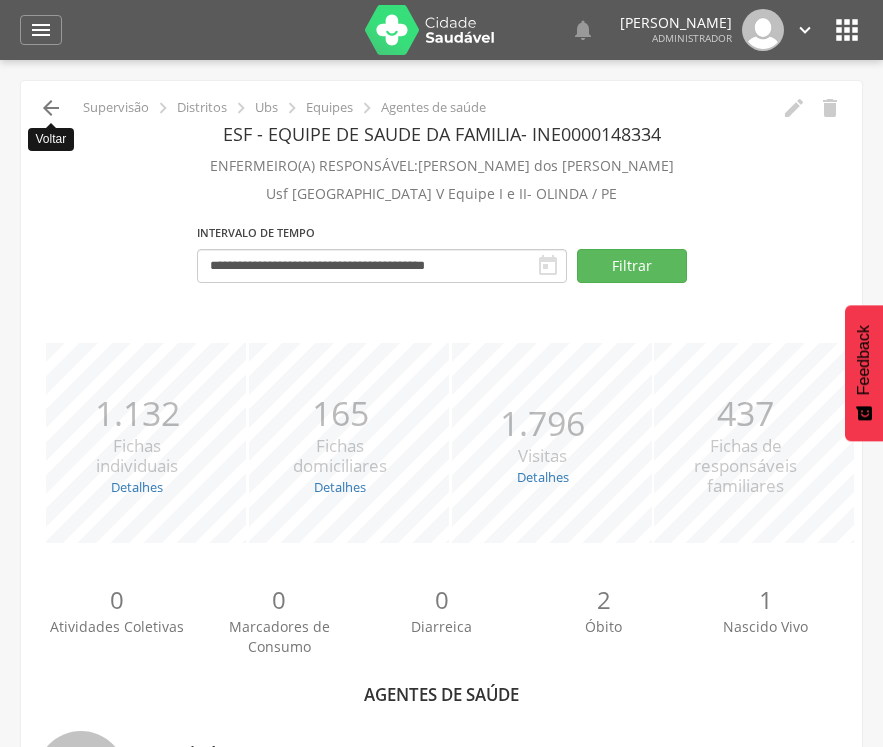 click on "" at bounding box center [51, 108] 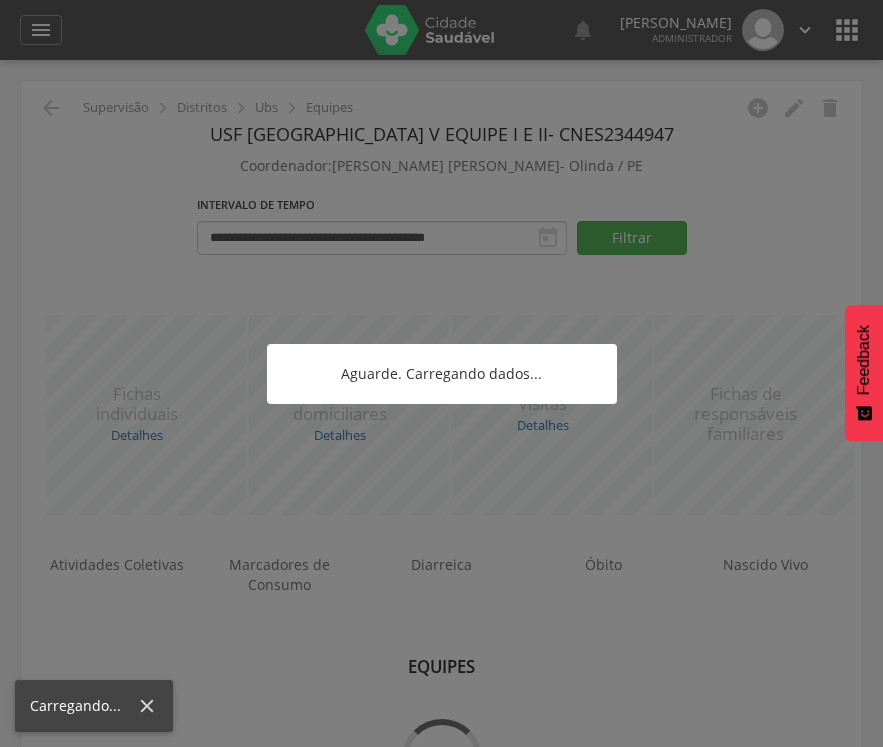 scroll, scrollTop: 60, scrollLeft: 0, axis: vertical 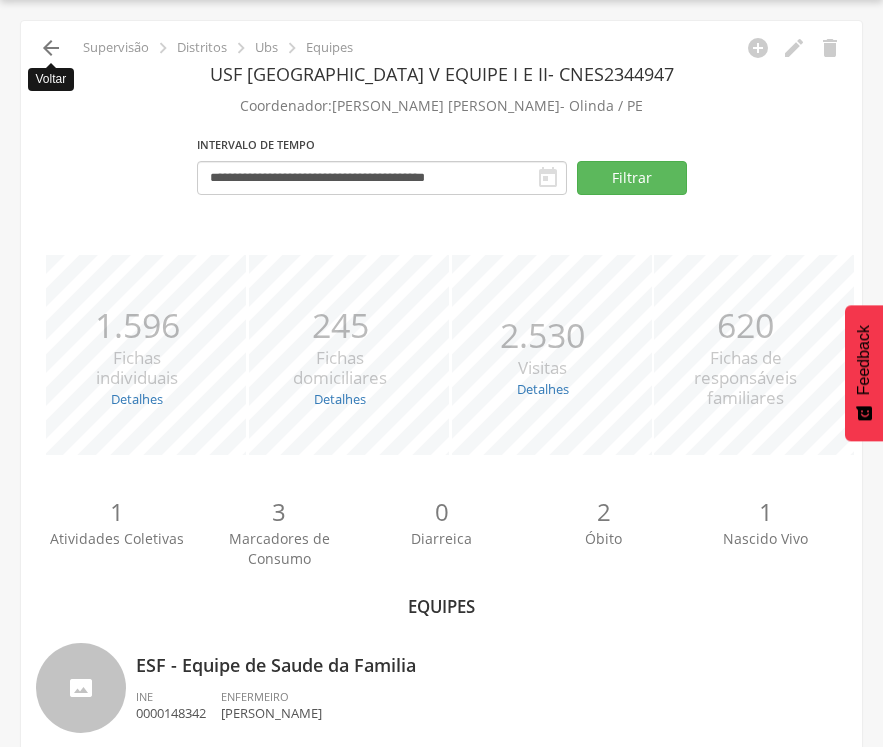 click on "" at bounding box center (51, 48) 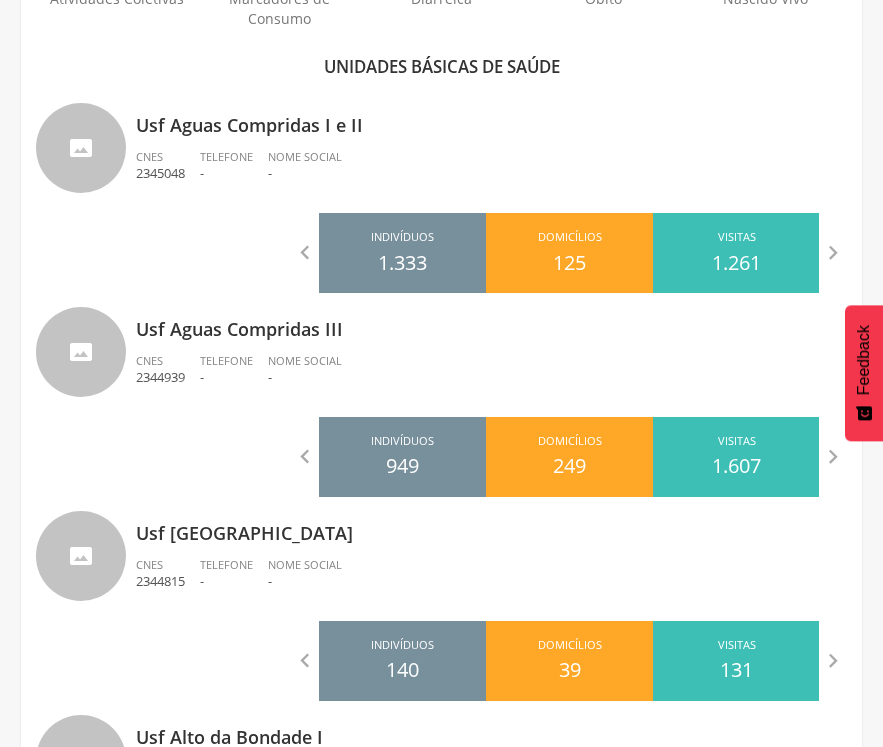 scroll, scrollTop: 2595, scrollLeft: 0, axis: vertical 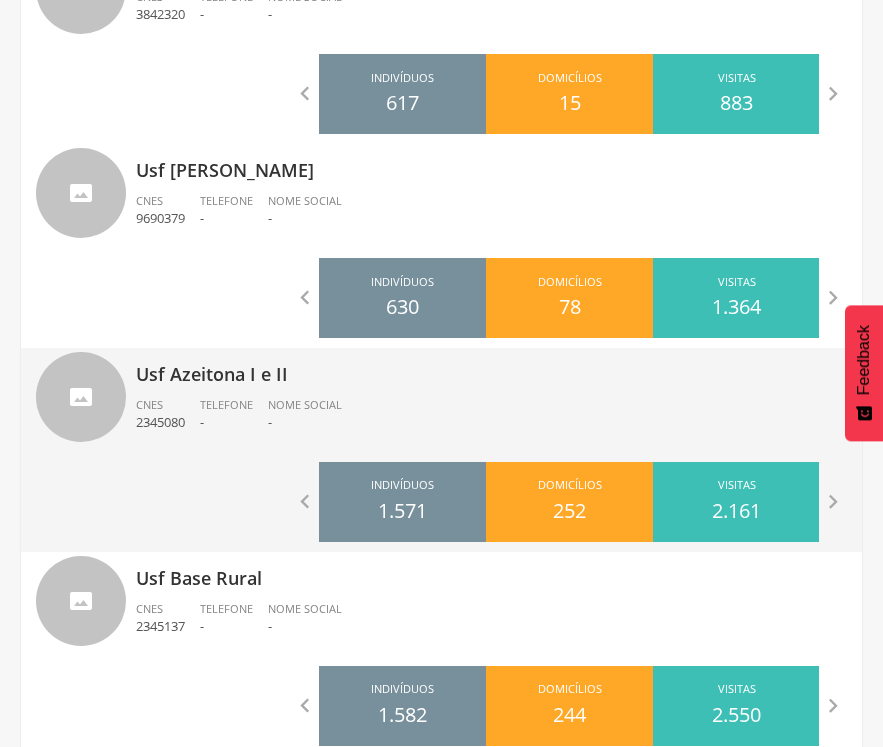 click on "Usf Azeitona I e II" at bounding box center [491, 368] 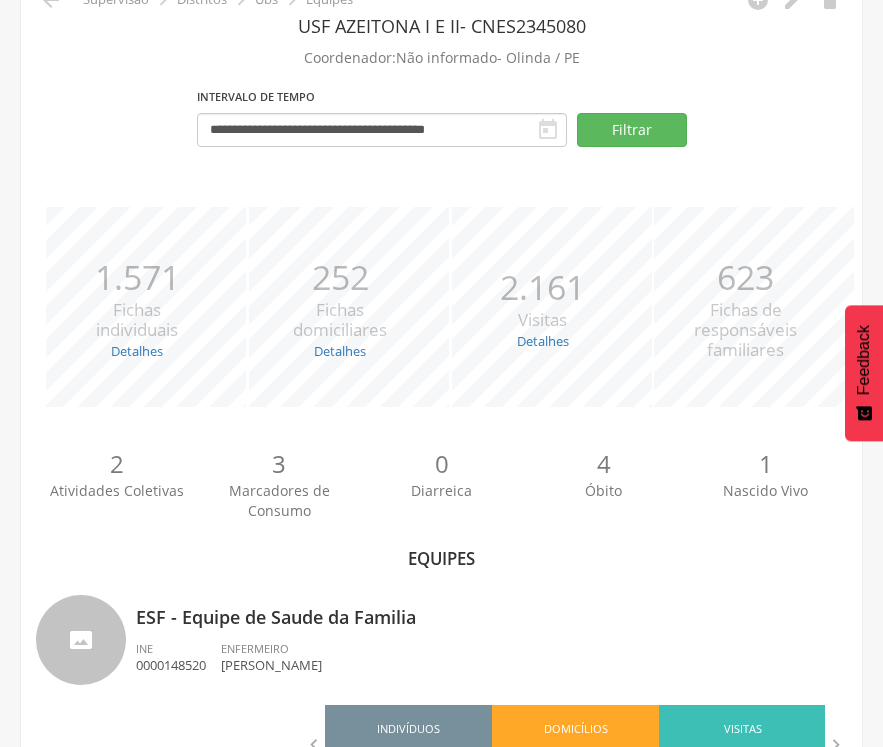 scroll, scrollTop: 600, scrollLeft: 0, axis: vertical 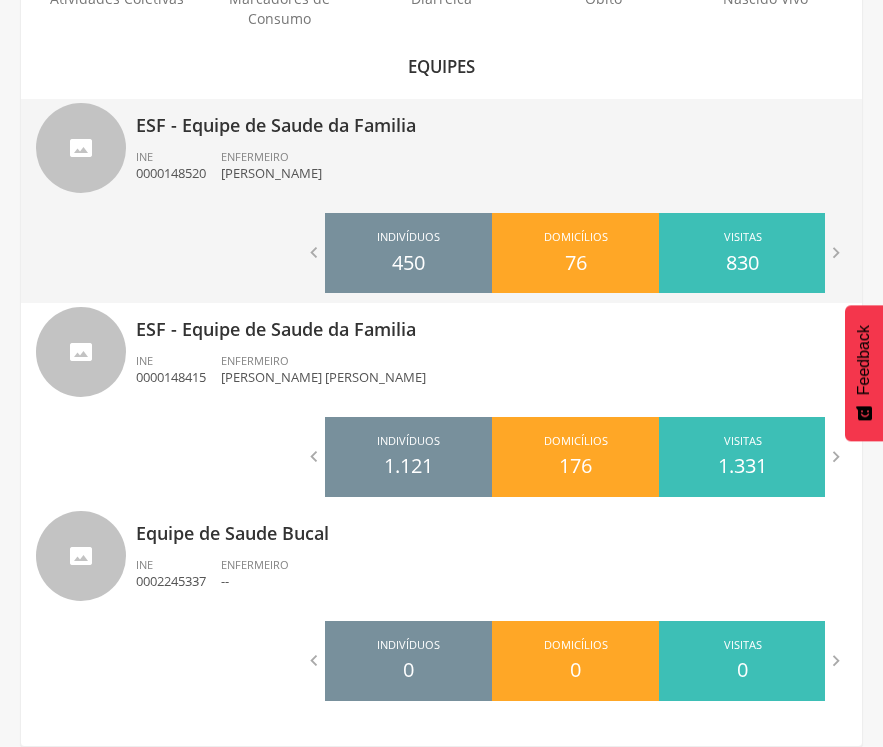 click on "ESF - Equipe de Saude da Familia" at bounding box center (491, 119) 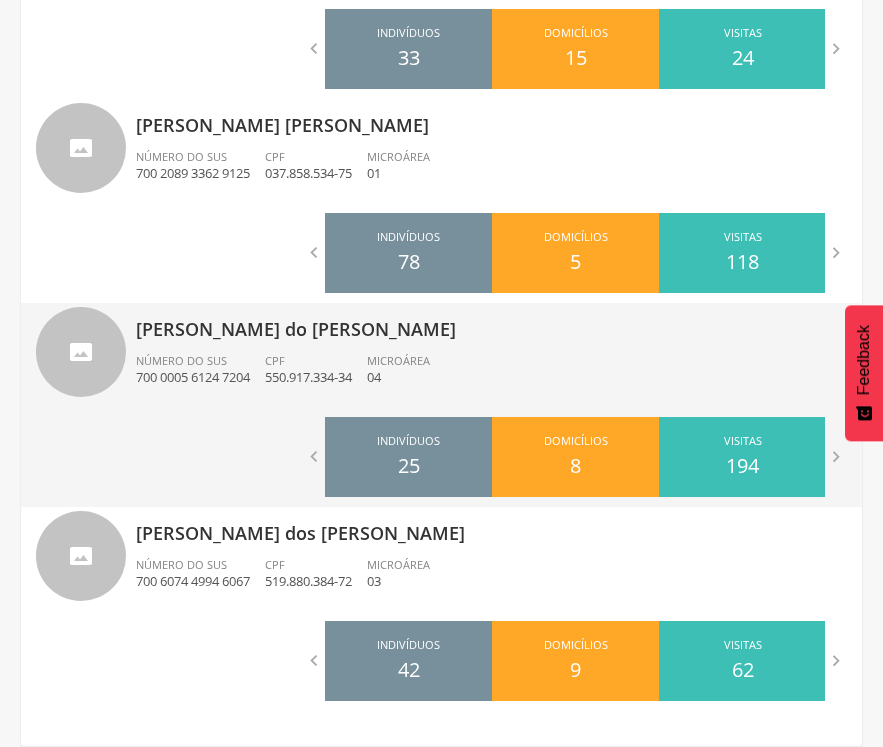 scroll, scrollTop: 0, scrollLeft: 0, axis: both 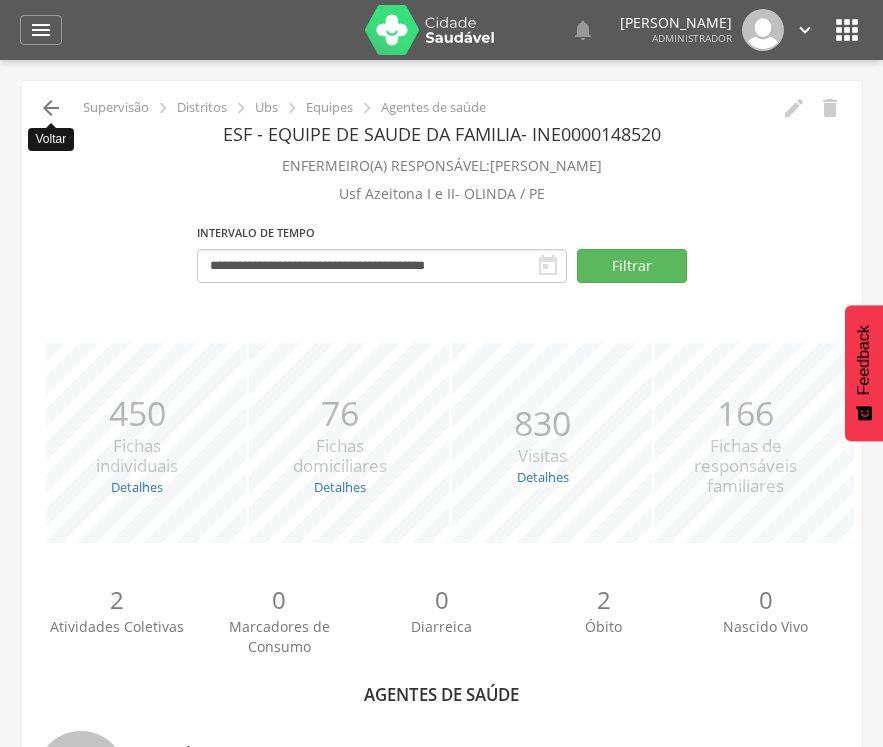click on "" at bounding box center [51, 108] 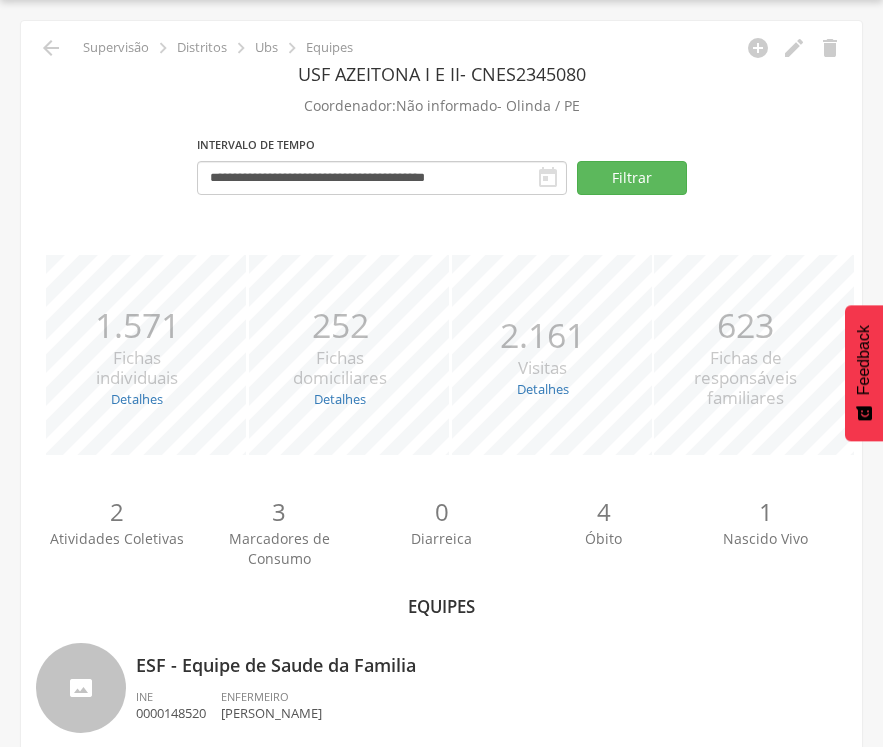 scroll, scrollTop: 600, scrollLeft: 0, axis: vertical 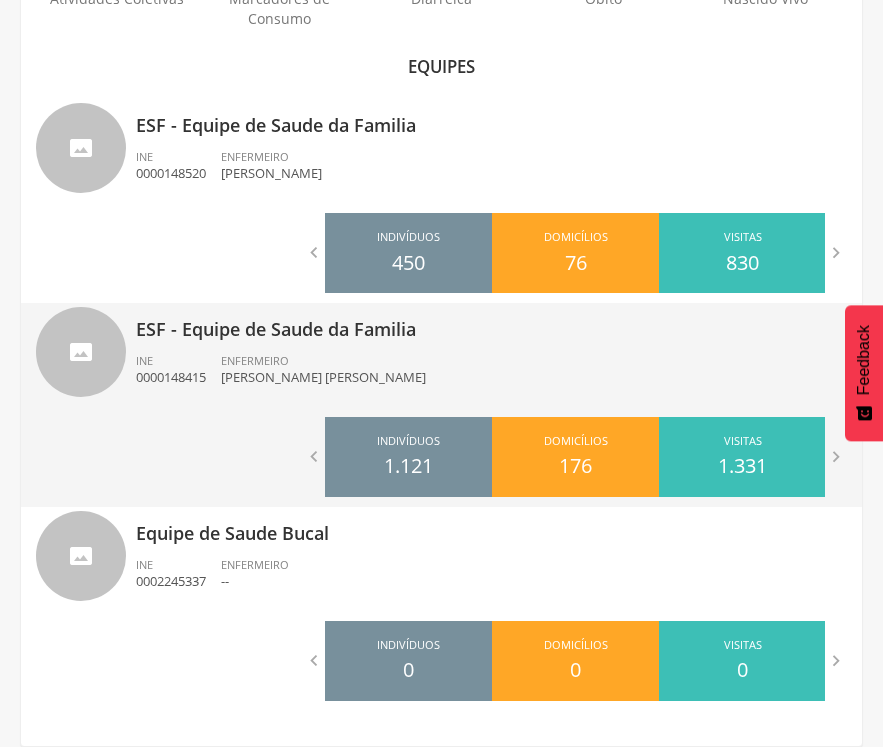 click on "ESF - Equipe de Saude da Familia" at bounding box center [491, 323] 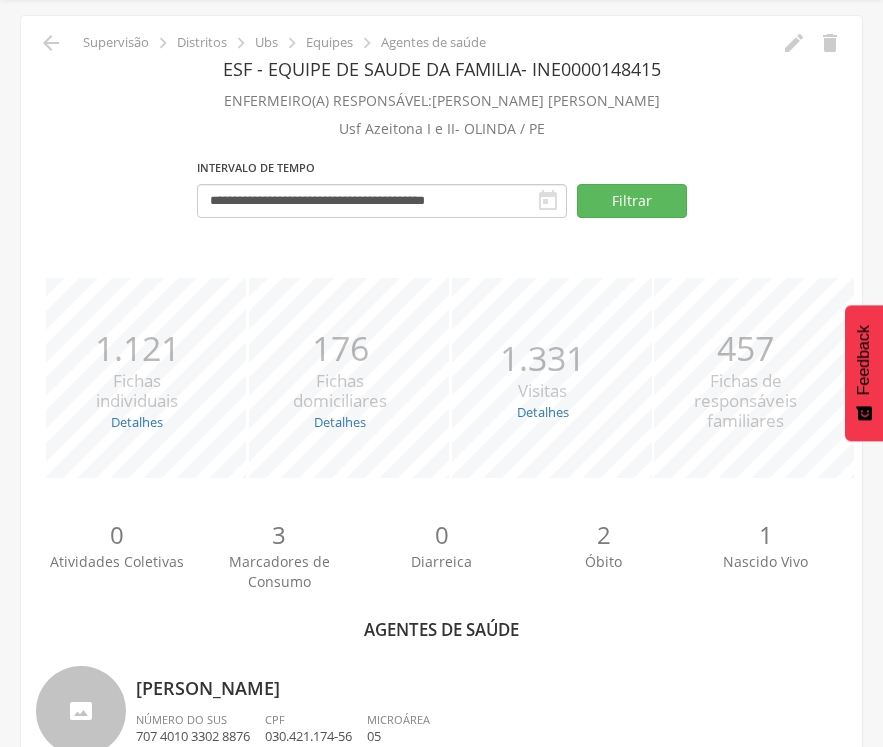 scroll, scrollTop: 0, scrollLeft: 0, axis: both 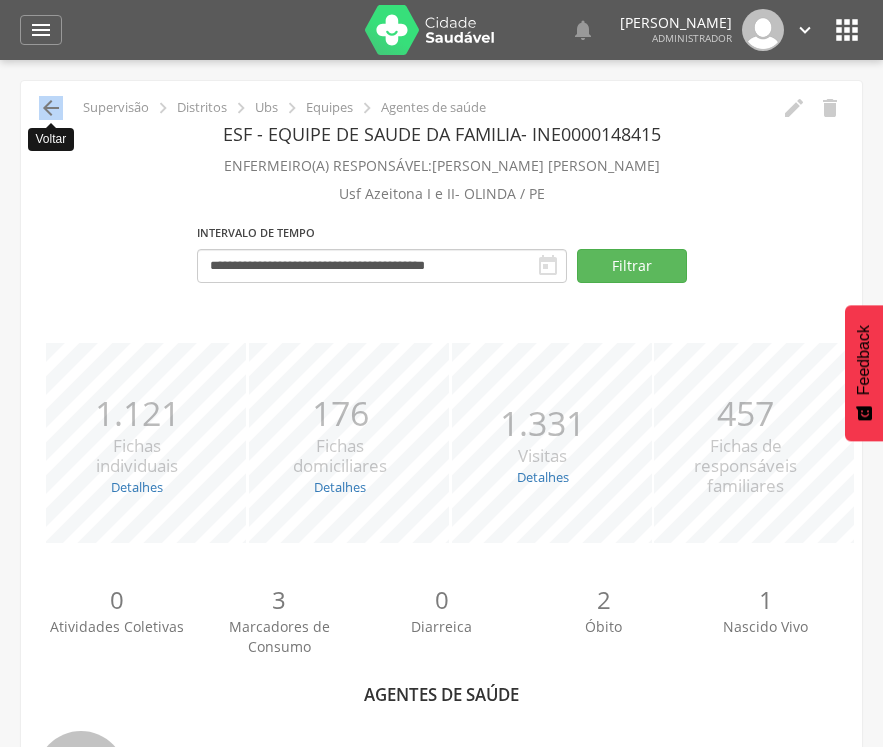 click on "" at bounding box center (51, 108) 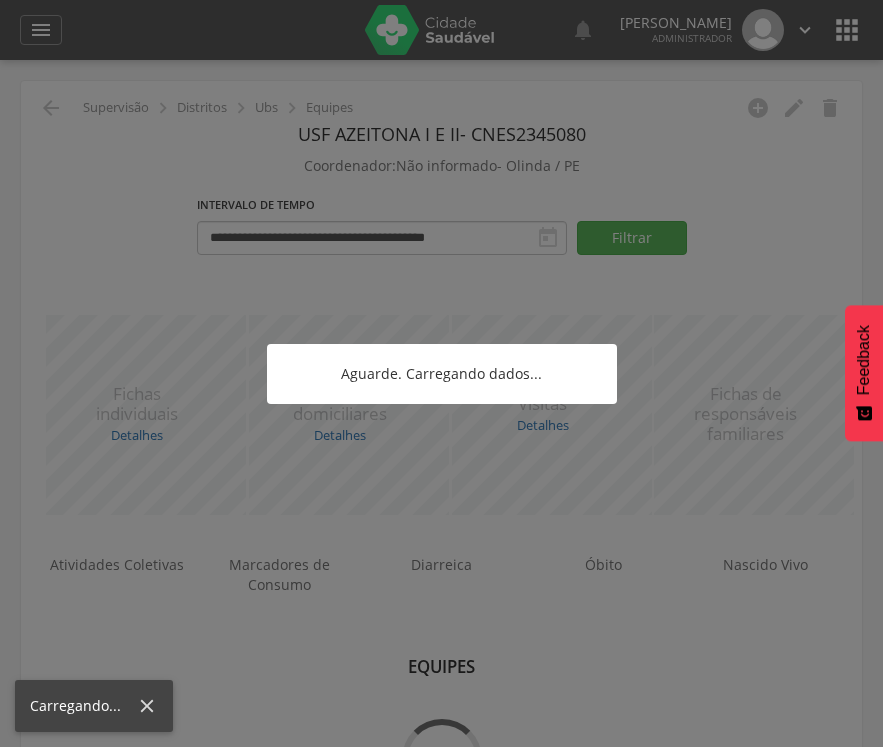 scroll, scrollTop: 60, scrollLeft: 0, axis: vertical 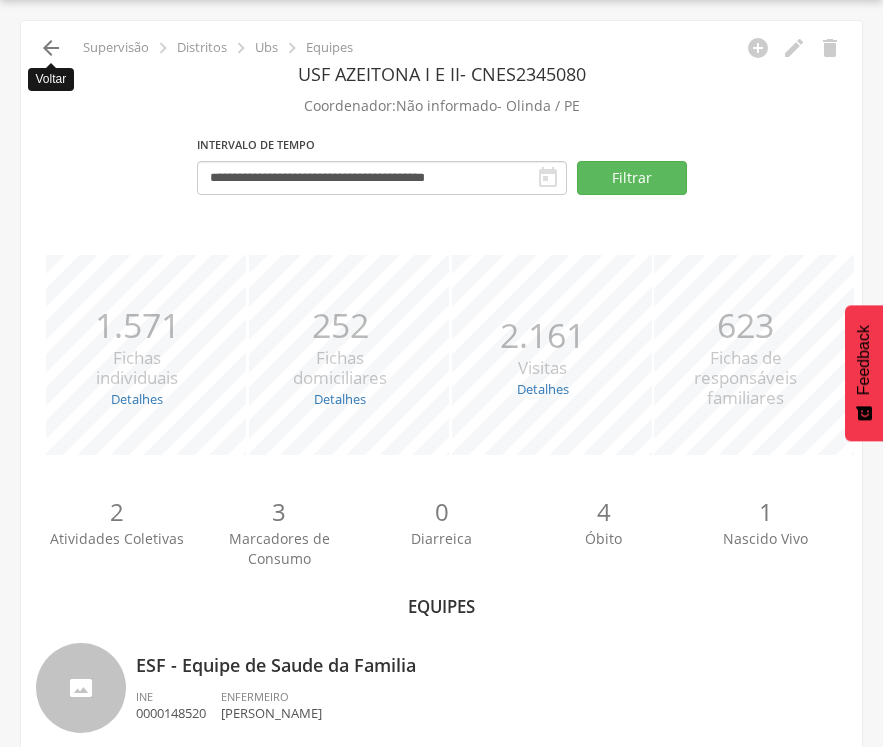 click on "" at bounding box center (51, 48) 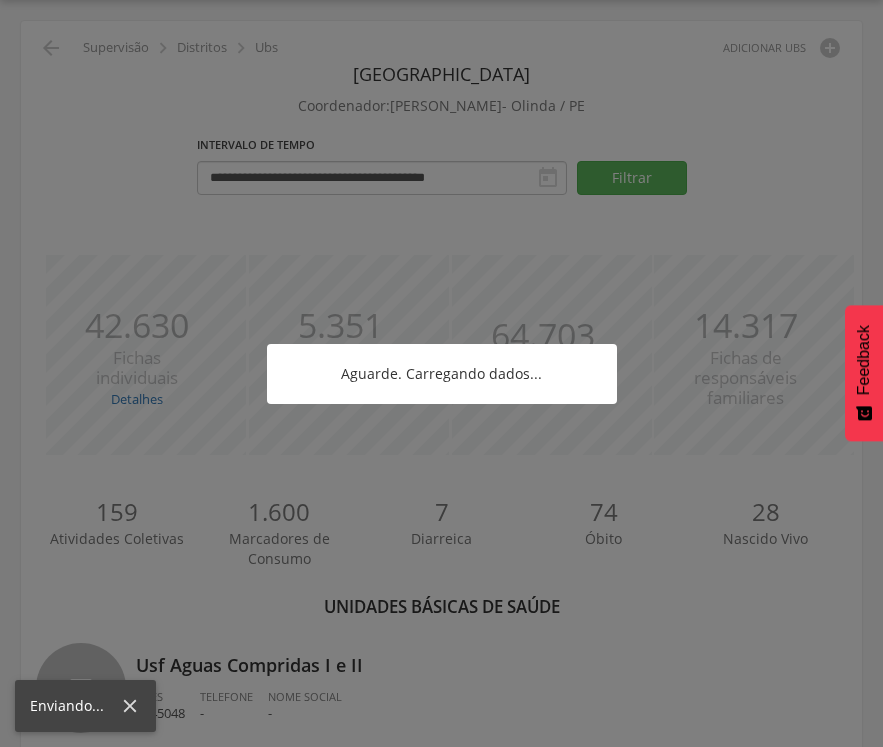 scroll, scrollTop: 4635, scrollLeft: 0, axis: vertical 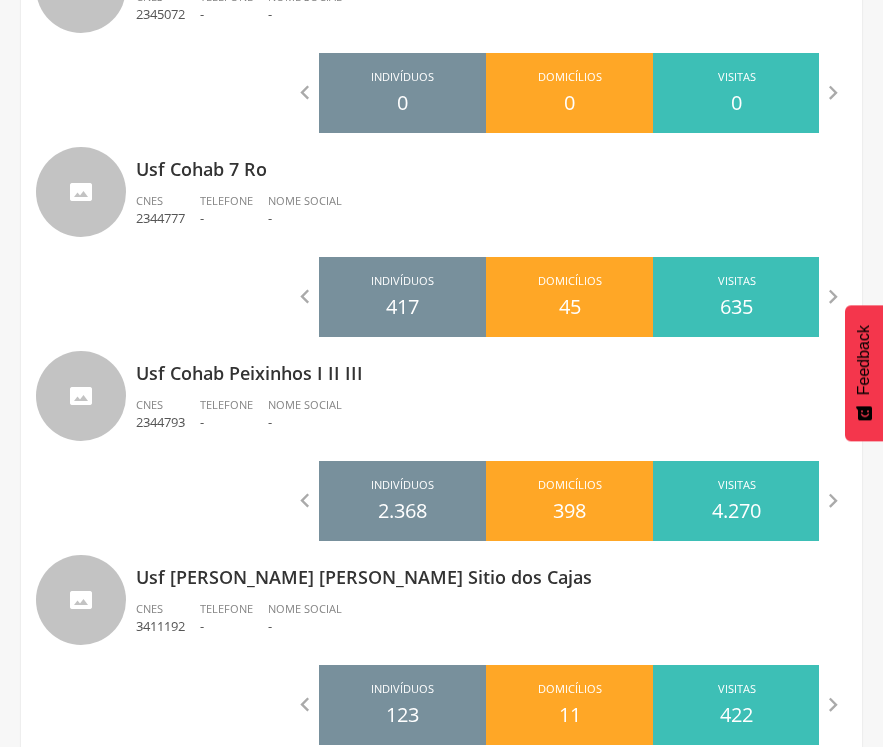 click on "Usf Cohab Peixinhos I II III" at bounding box center [491, 367] 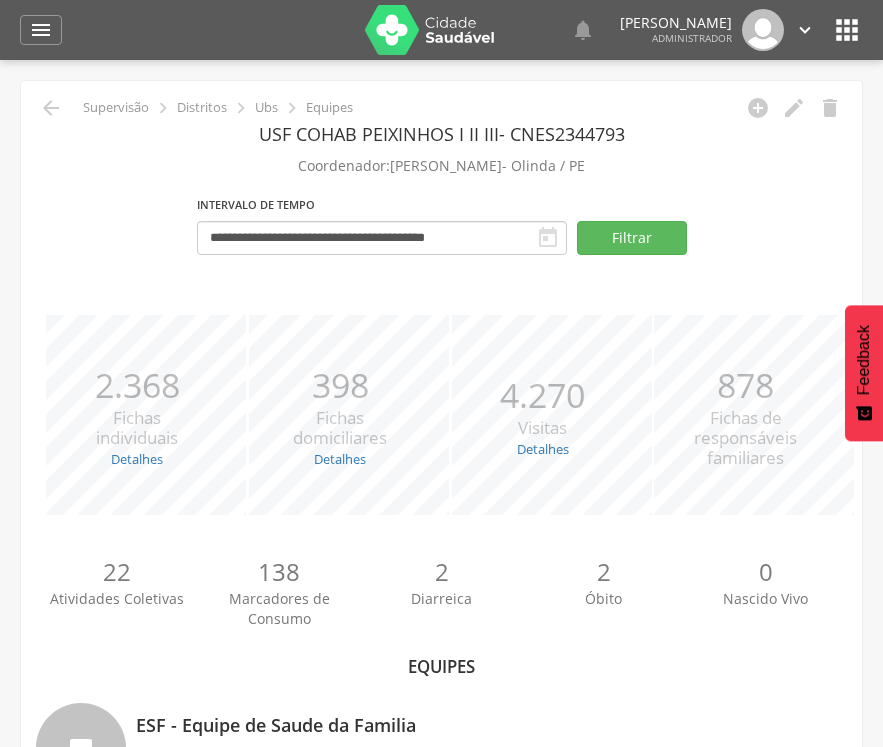 scroll, scrollTop: 654, scrollLeft: 0, axis: vertical 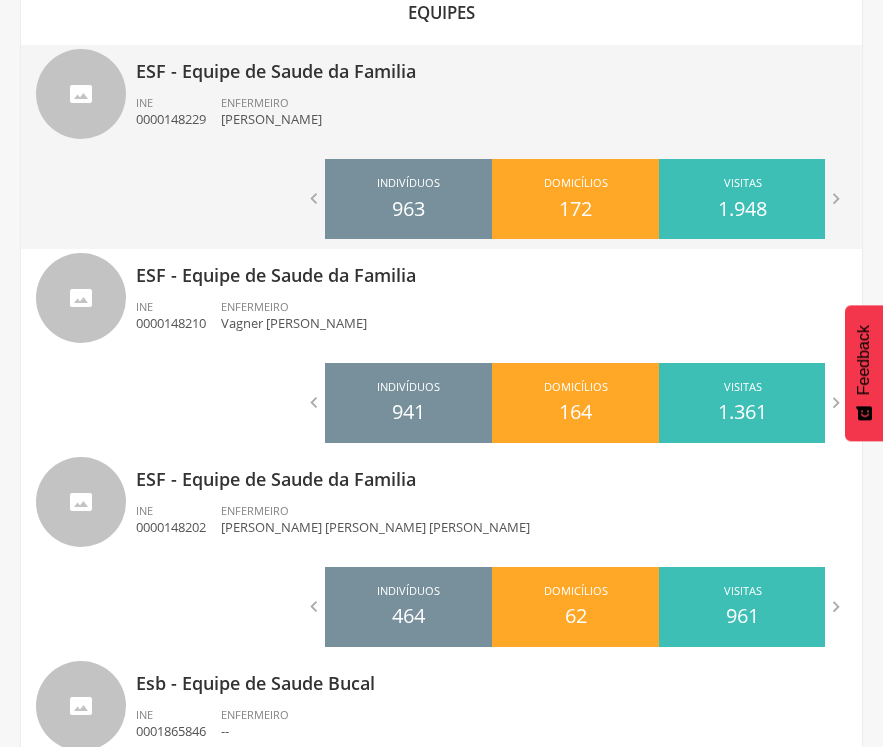 click on "ESF - Equipe de Saude da Familia" at bounding box center (491, 65) 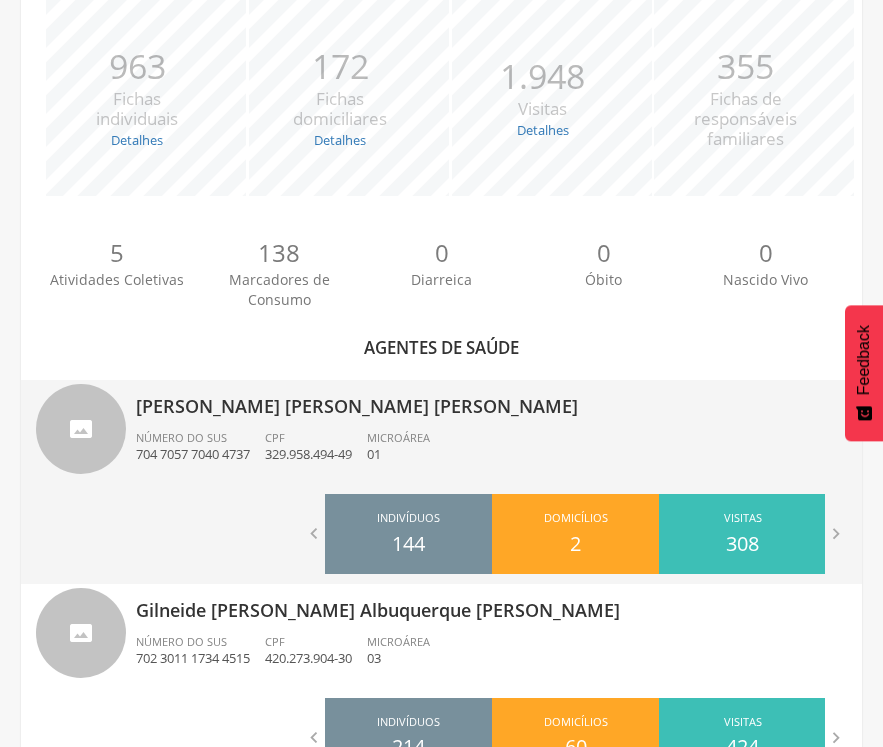 scroll, scrollTop: 0, scrollLeft: 0, axis: both 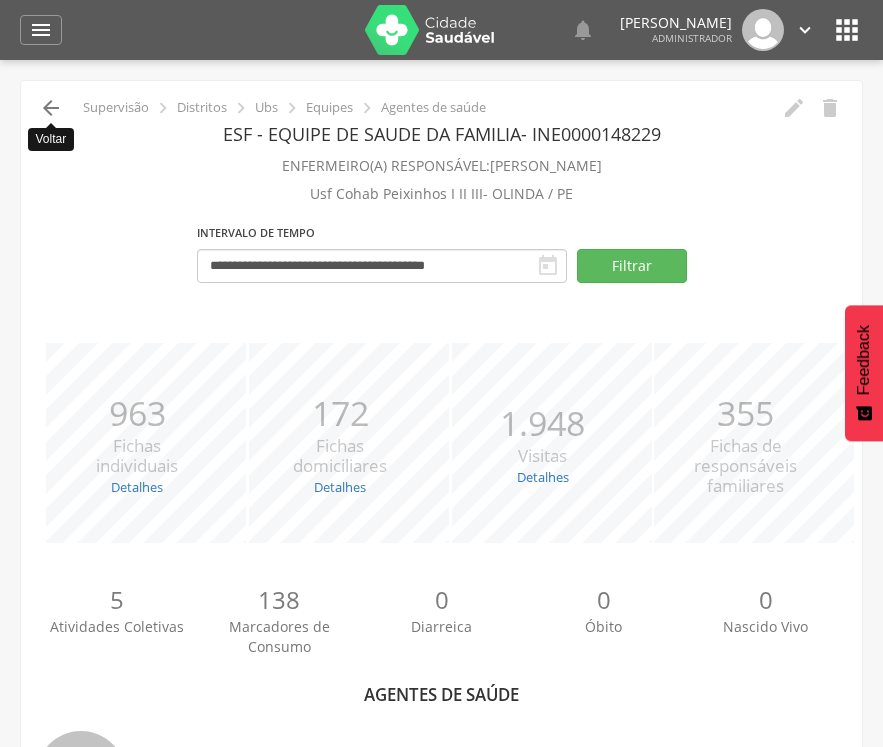 click on "" at bounding box center (51, 108) 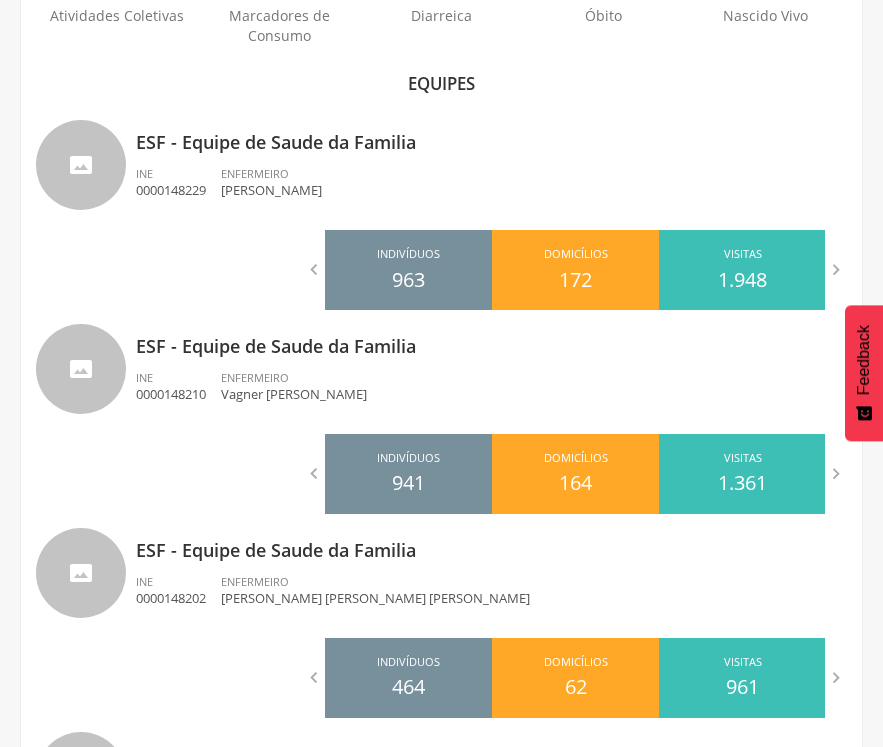 scroll, scrollTop: 585, scrollLeft: 0, axis: vertical 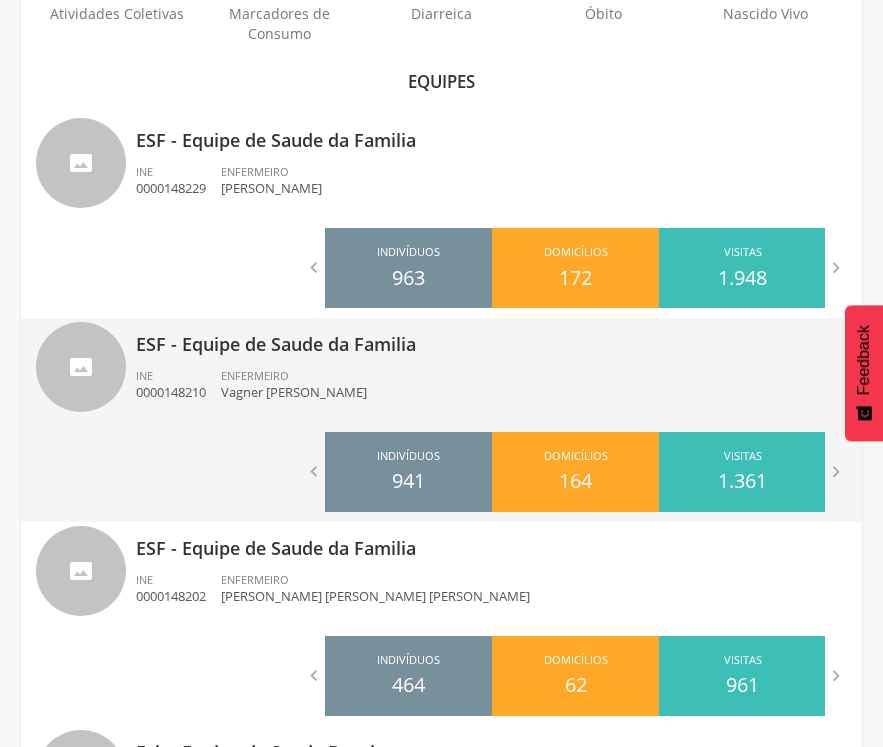 click on "ESF - Equipe de Saude da Familia" at bounding box center [491, 338] 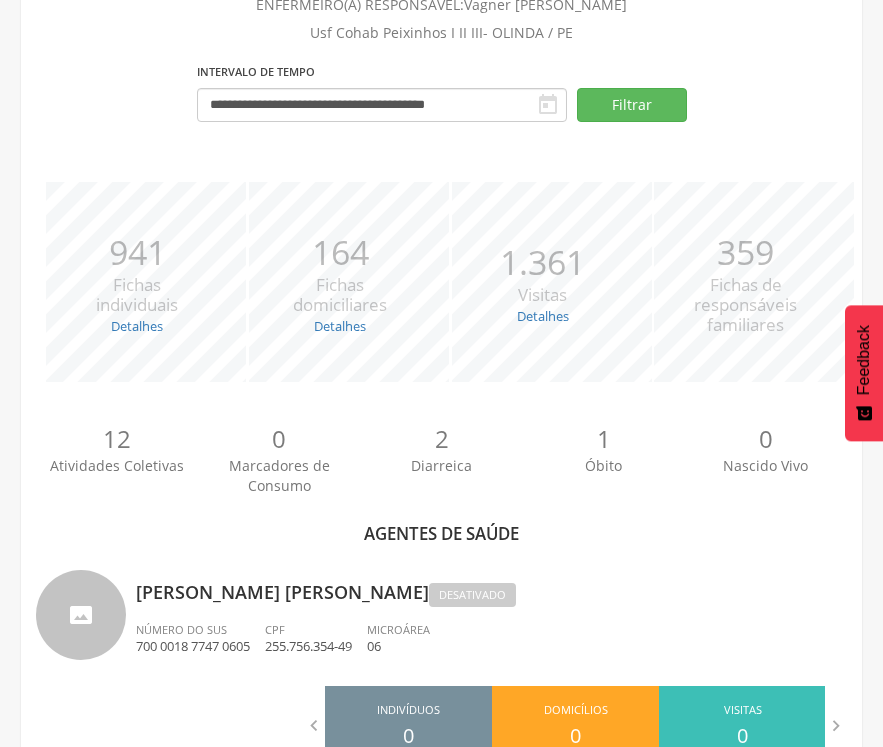 scroll, scrollTop: 0, scrollLeft: 0, axis: both 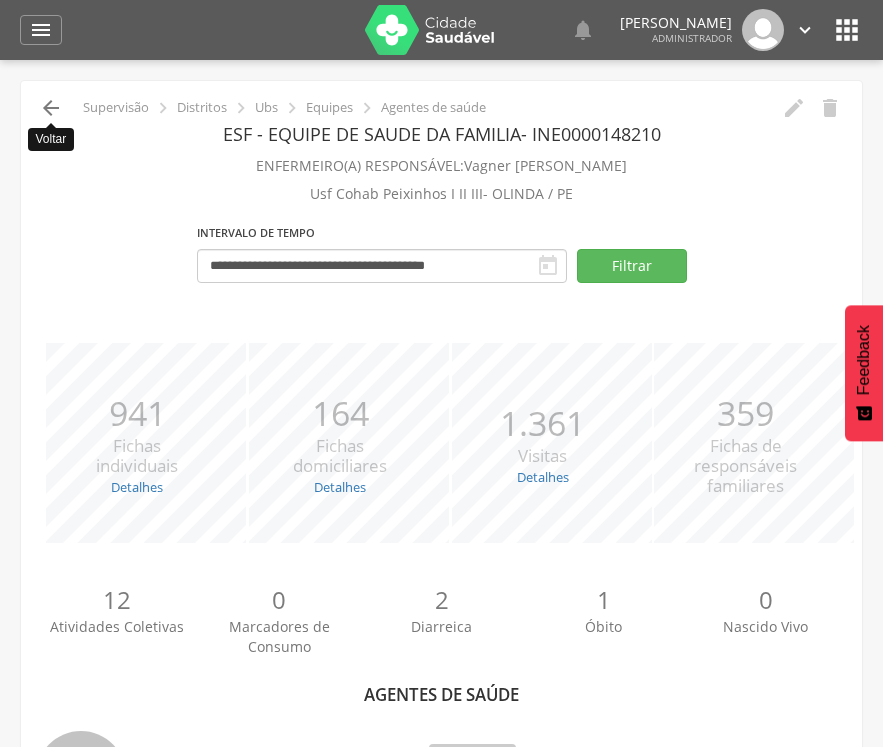 click on "" at bounding box center [51, 108] 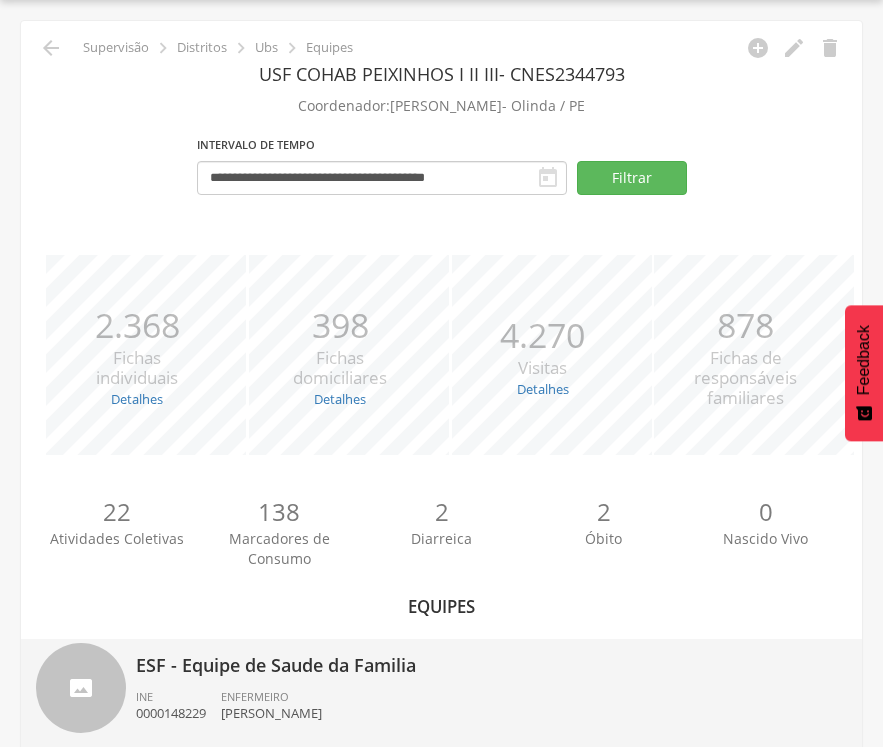 click on "ESF - Equipe de Saude da Familia" at bounding box center (491, 659) 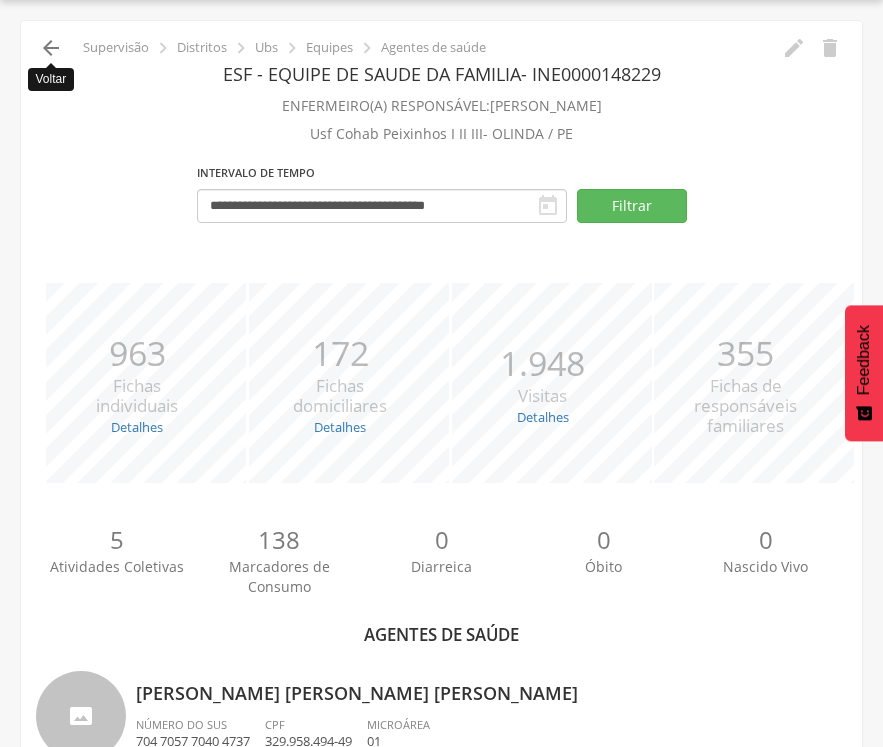 click on "" at bounding box center [51, 48] 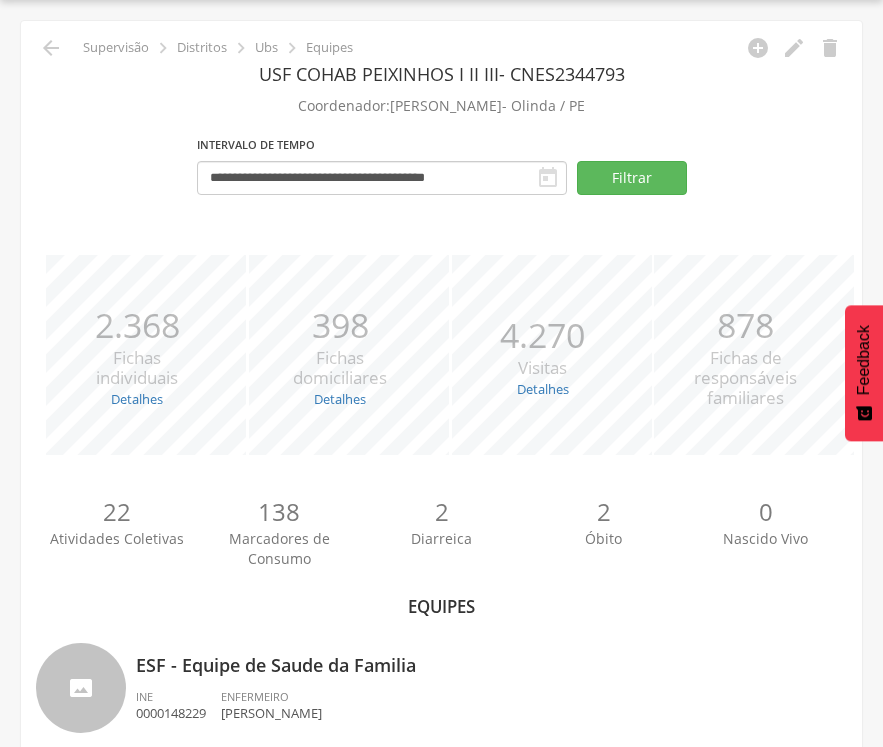scroll, scrollTop: 714, scrollLeft: 0, axis: vertical 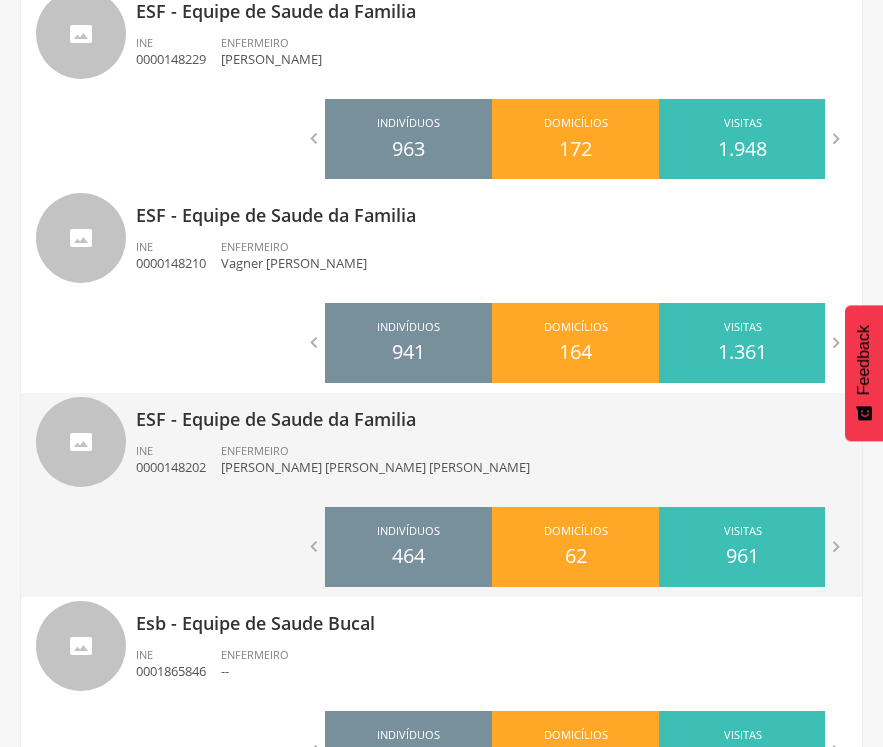 click on "ESF - Equipe de Saude da Familia" at bounding box center [491, 413] 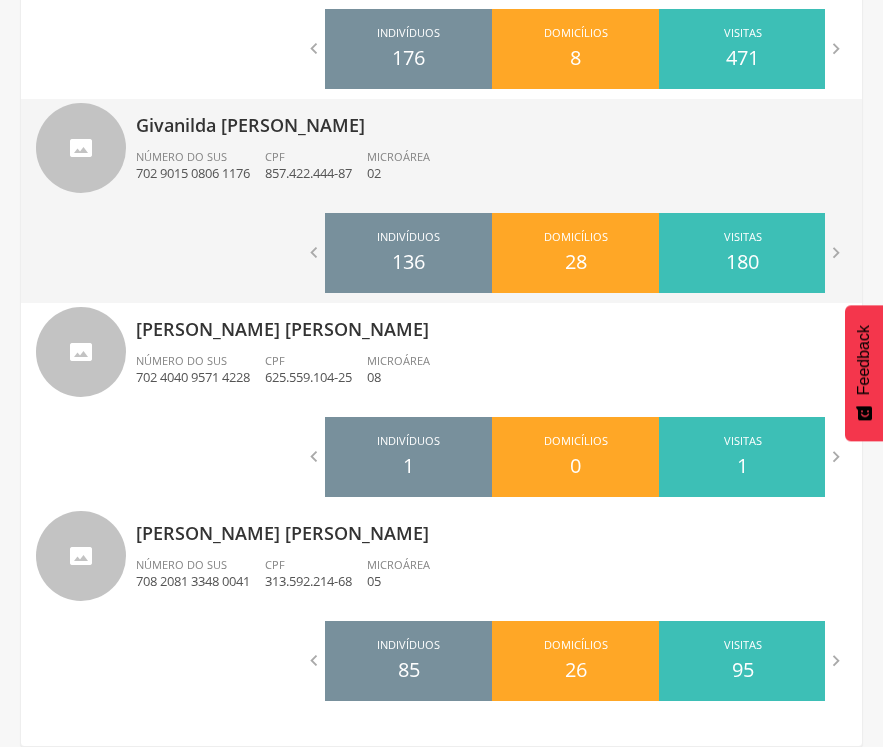 scroll, scrollTop: 0, scrollLeft: 0, axis: both 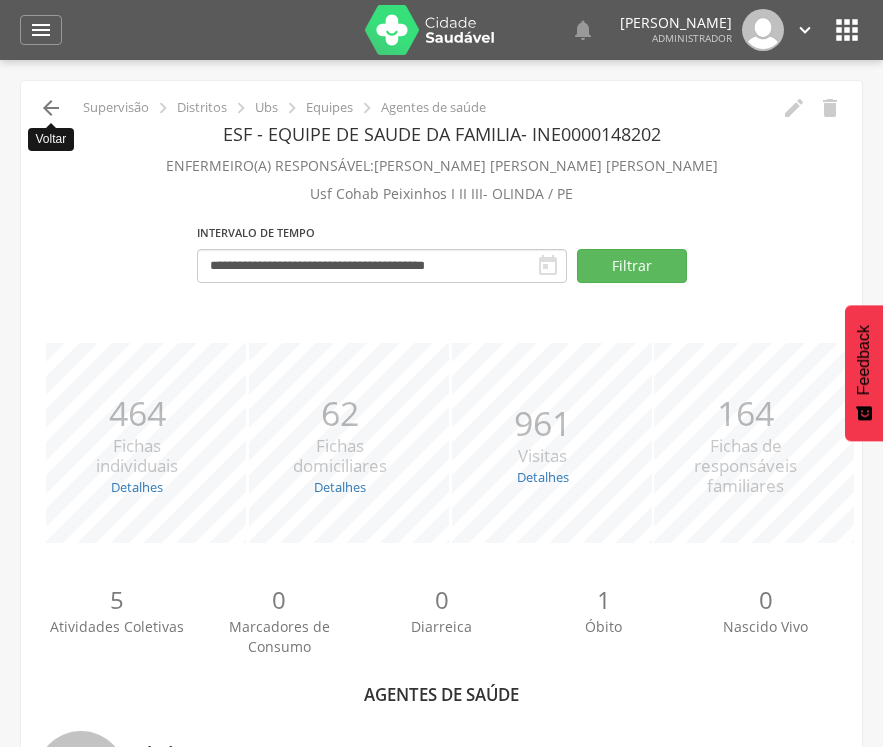 click on "" at bounding box center [51, 108] 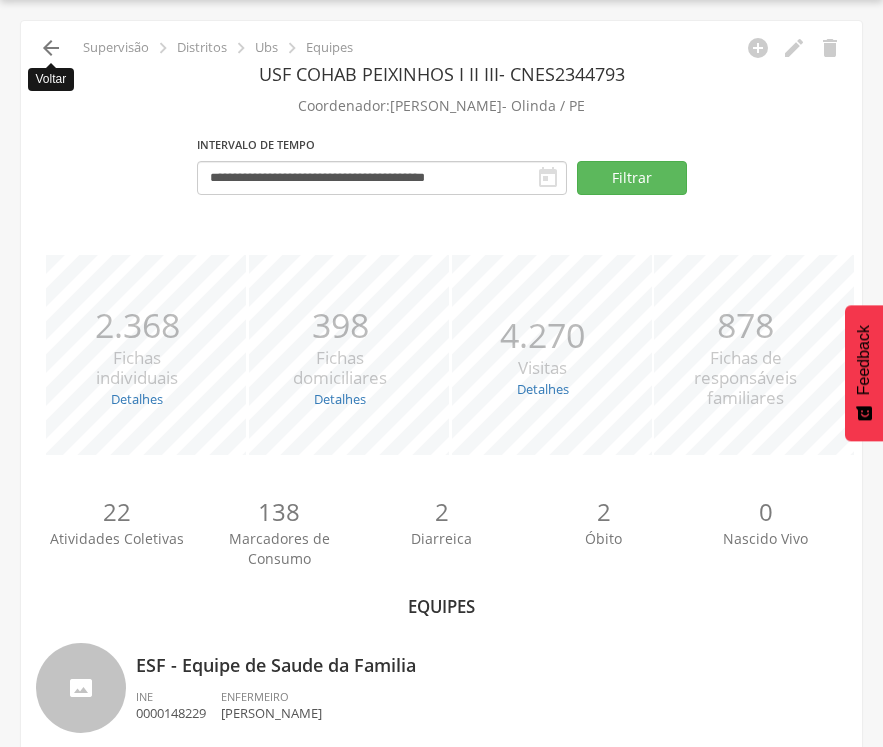 click on "" at bounding box center [51, 48] 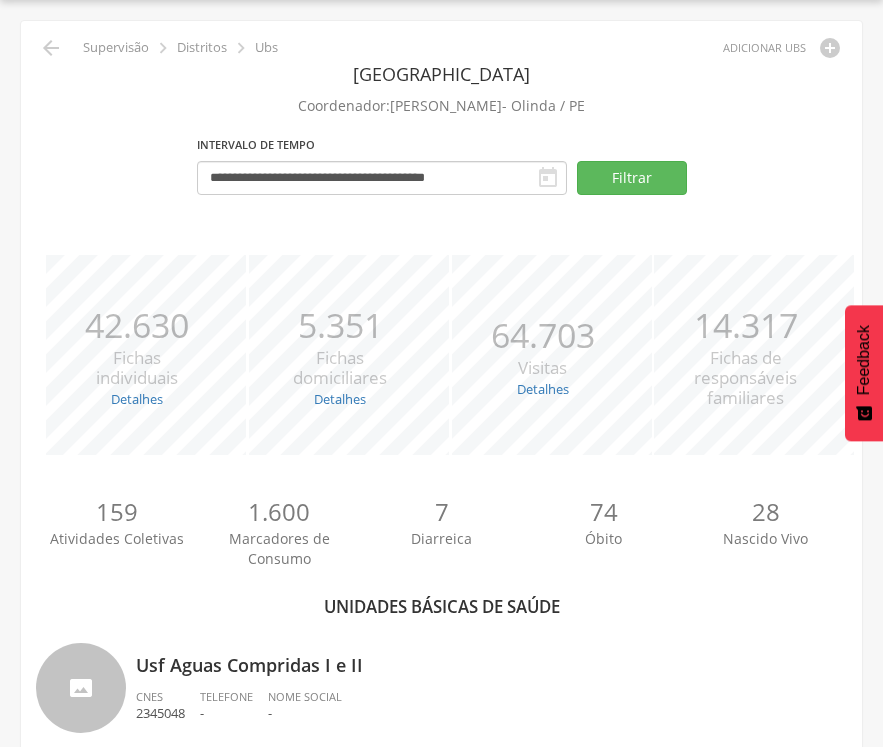 scroll, scrollTop: 5655, scrollLeft: 0, axis: vertical 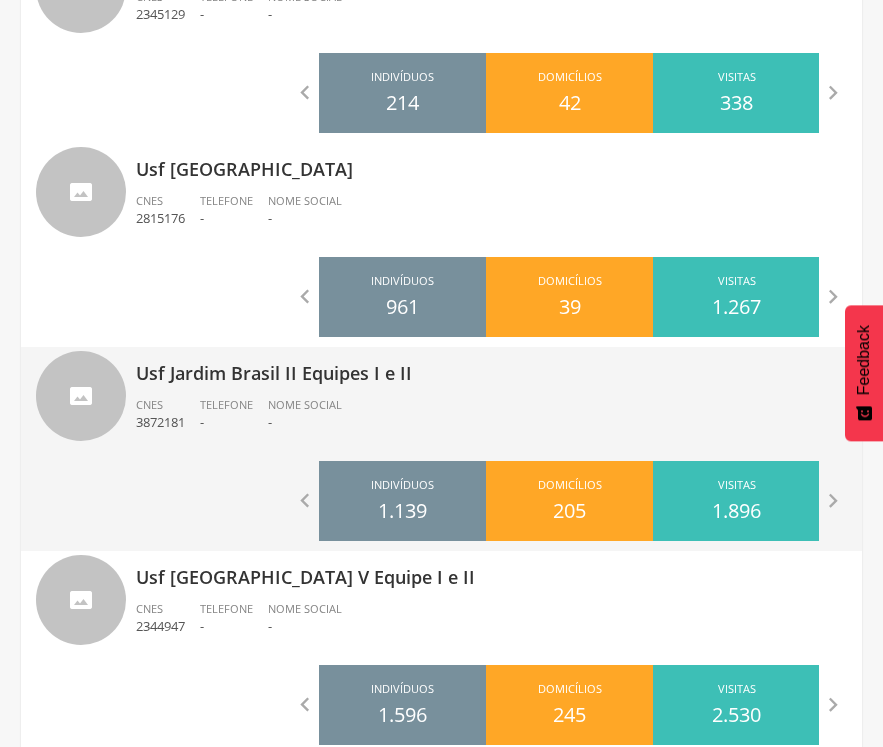 click on "Usf Jardim Brasil II Equipes I e II" at bounding box center [491, 367] 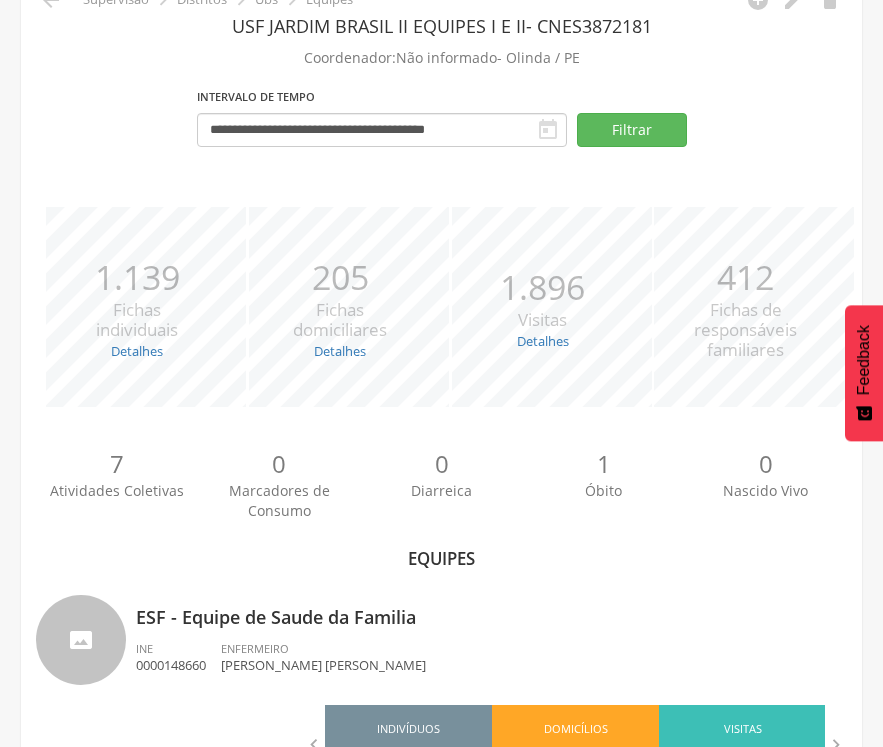 scroll, scrollTop: 600, scrollLeft: 0, axis: vertical 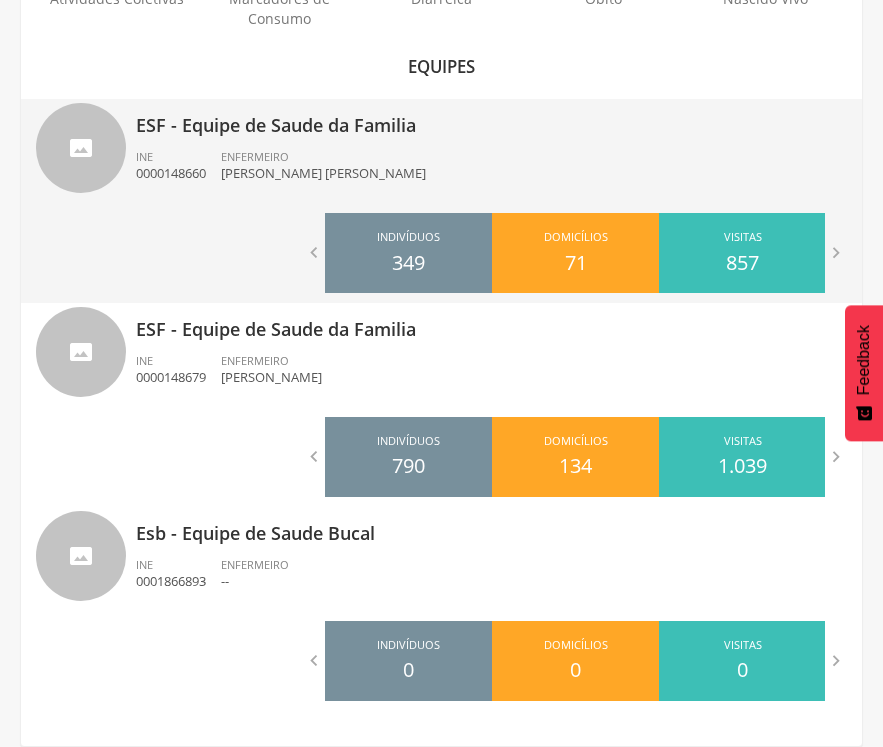 click on "[PERSON_NAME] [PERSON_NAME]" at bounding box center (323, 173) 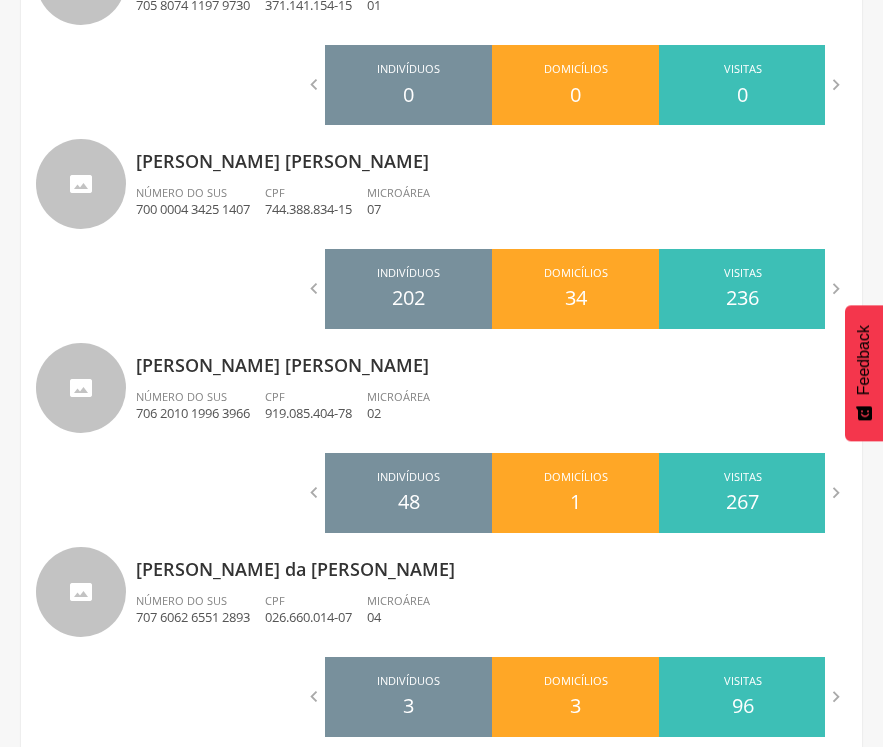 scroll, scrollTop: 143, scrollLeft: 0, axis: vertical 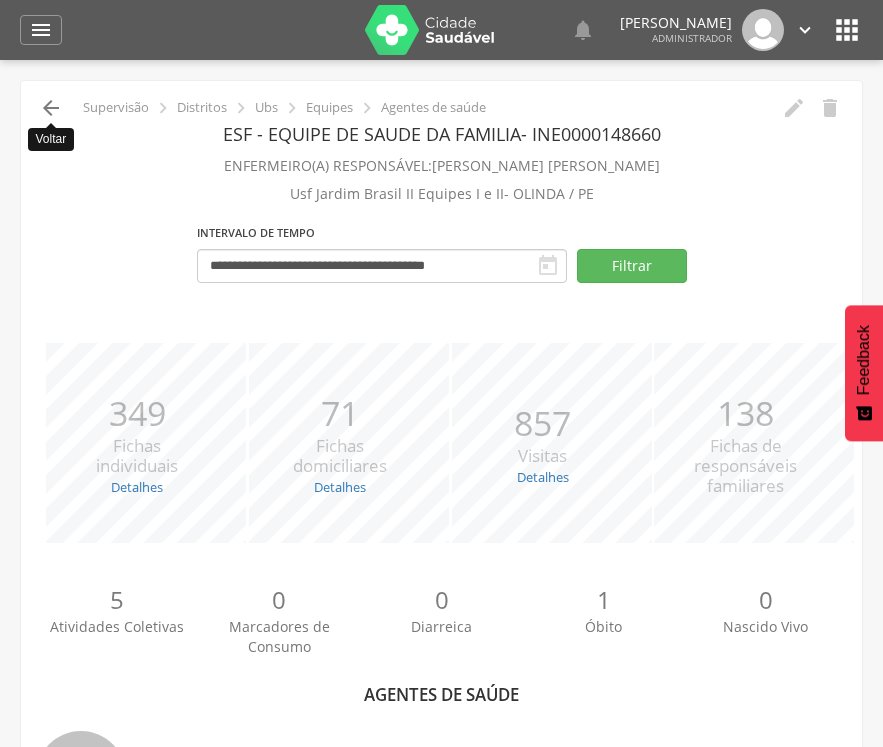 click on "" at bounding box center (51, 108) 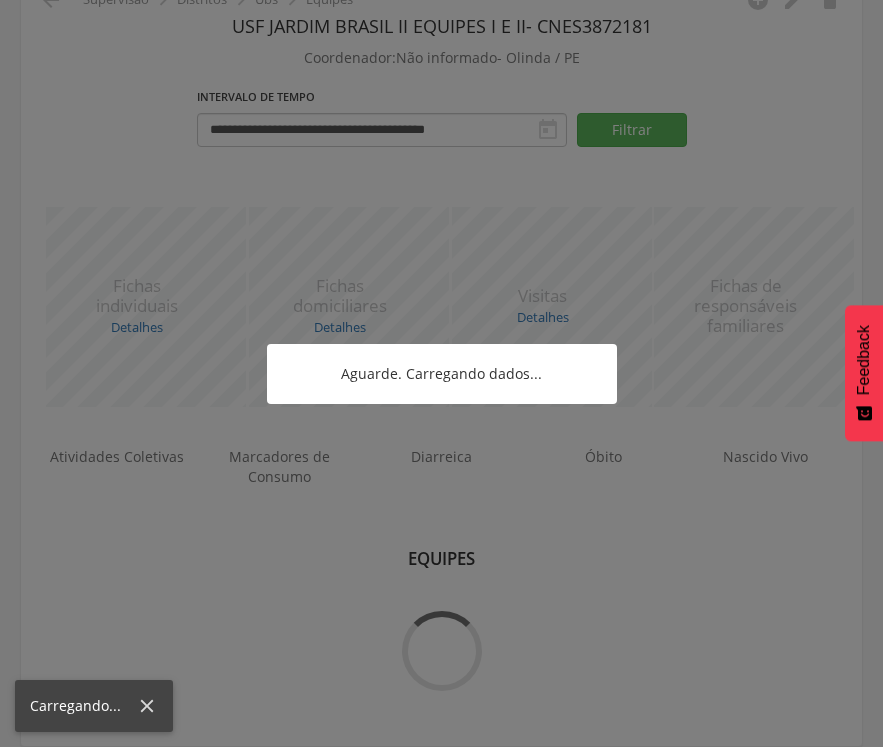 scroll, scrollTop: 600, scrollLeft: 0, axis: vertical 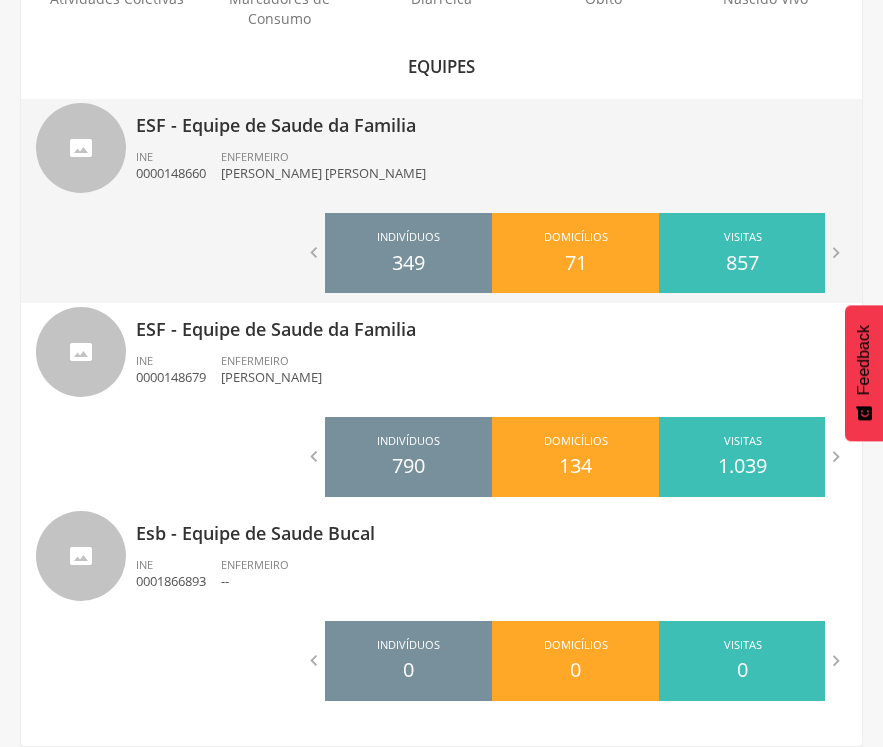 click on "ESF - Equipe de Saude da Familia" at bounding box center [491, 119] 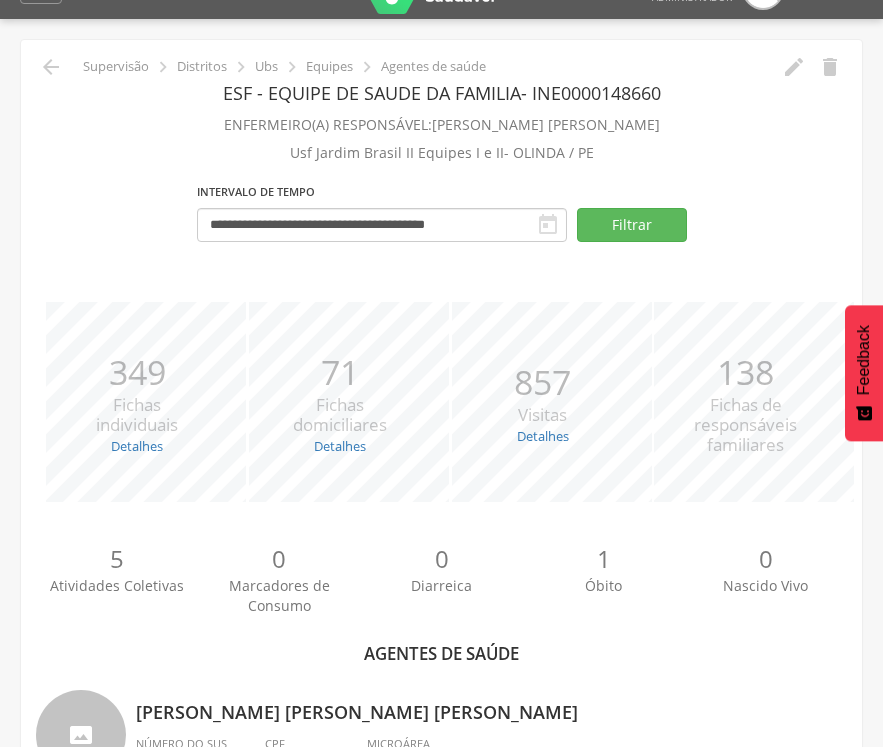 scroll, scrollTop: 0, scrollLeft: 0, axis: both 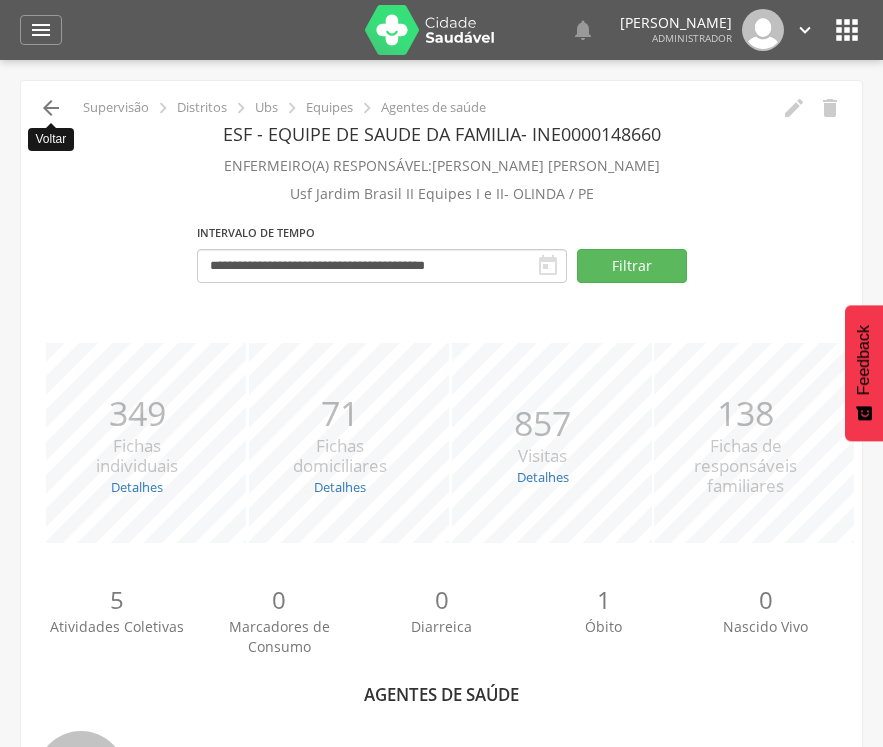click on "" at bounding box center [51, 108] 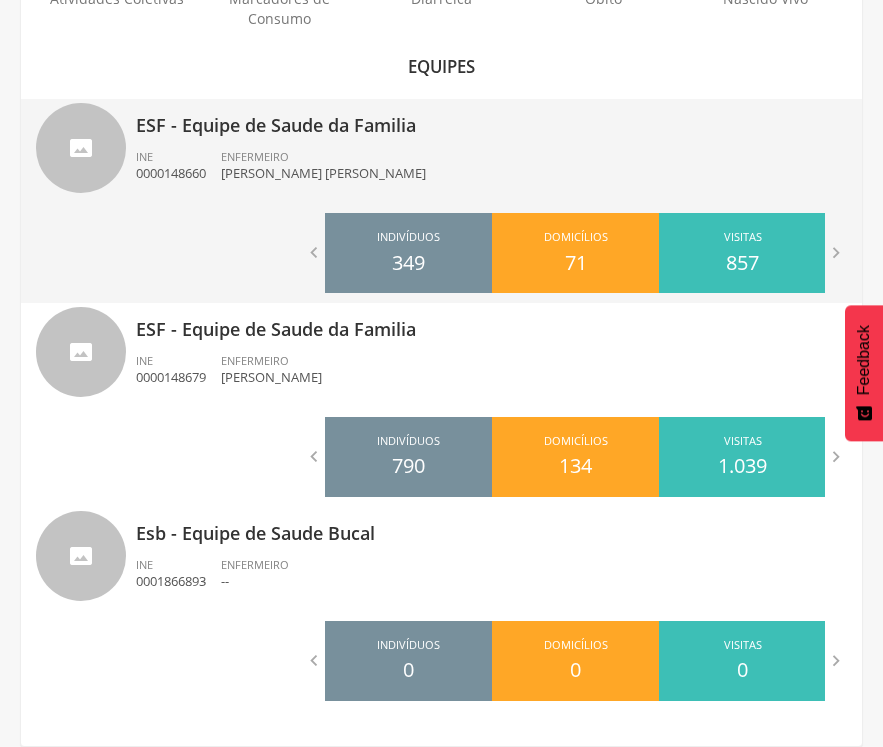 scroll, scrollTop: 0, scrollLeft: 0, axis: both 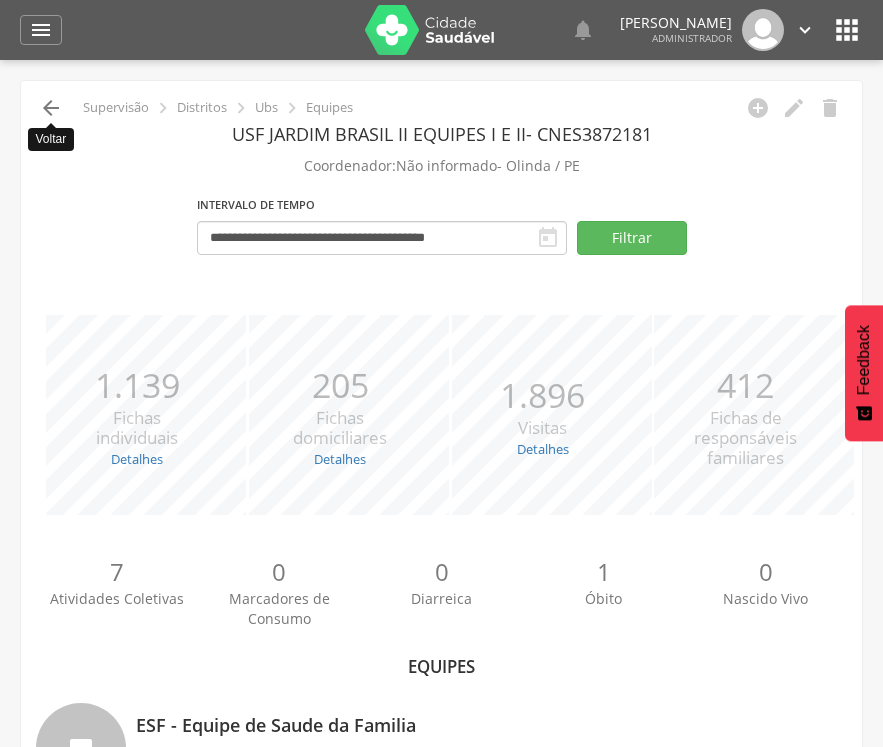 click on "" at bounding box center [51, 108] 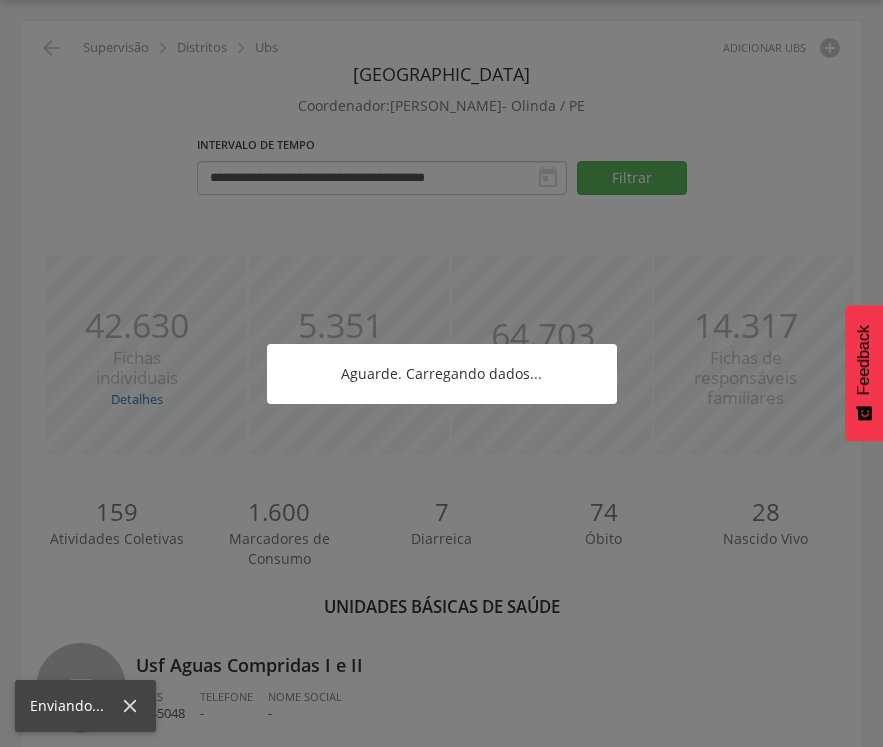 scroll, scrollTop: 5655, scrollLeft: 0, axis: vertical 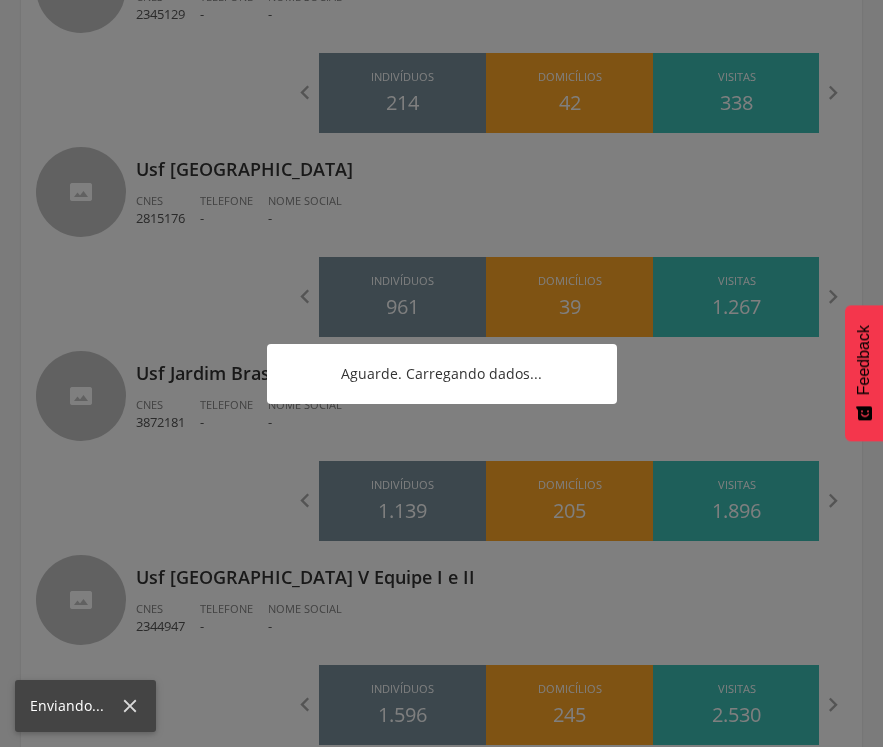 click at bounding box center [441, 373] 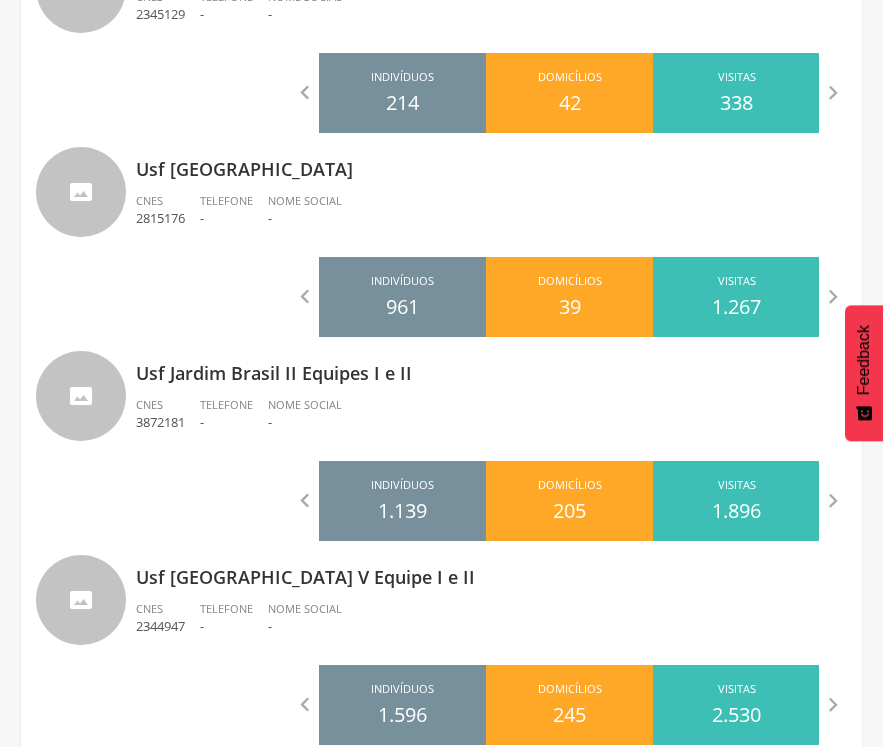 click on "Usf Jardim Brasil II Equipes I e II" at bounding box center (491, 367) 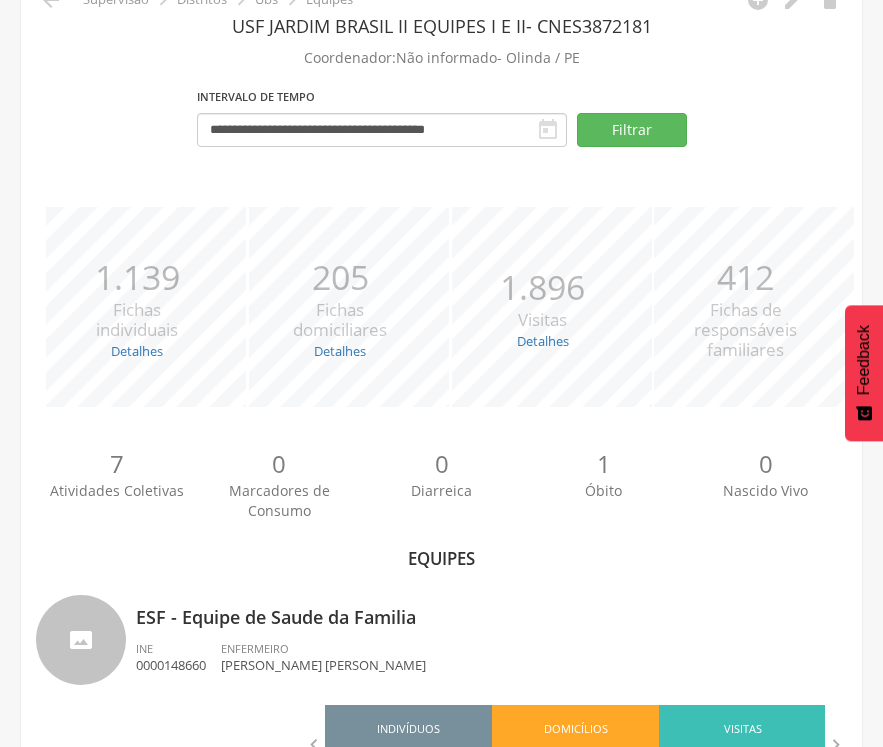scroll, scrollTop: 600, scrollLeft: 0, axis: vertical 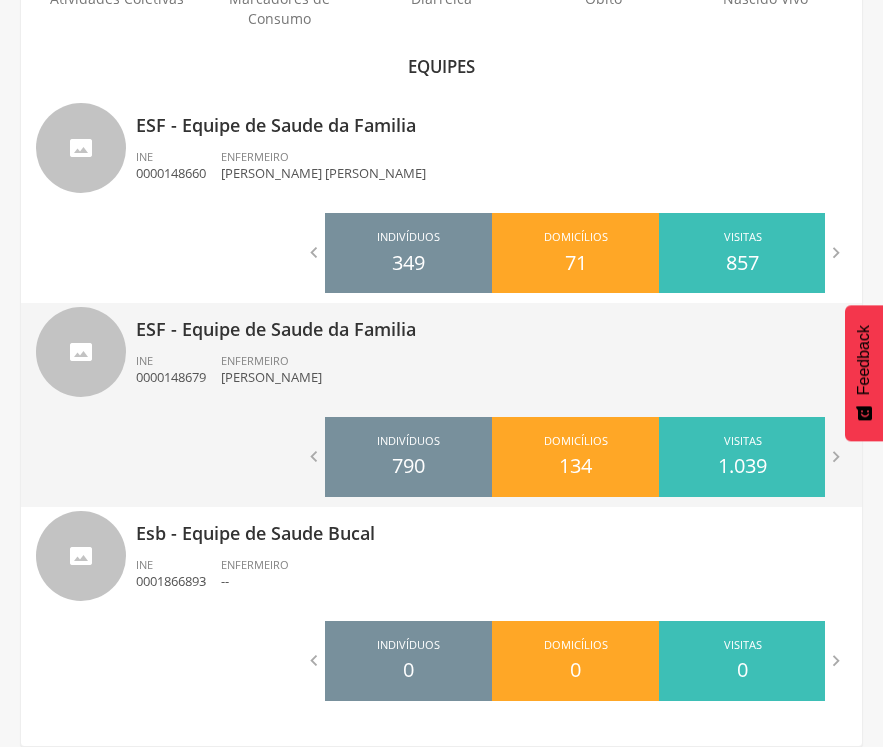 click on "ESF - Equipe de Saude da Familia" at bounding box center [491, 323] 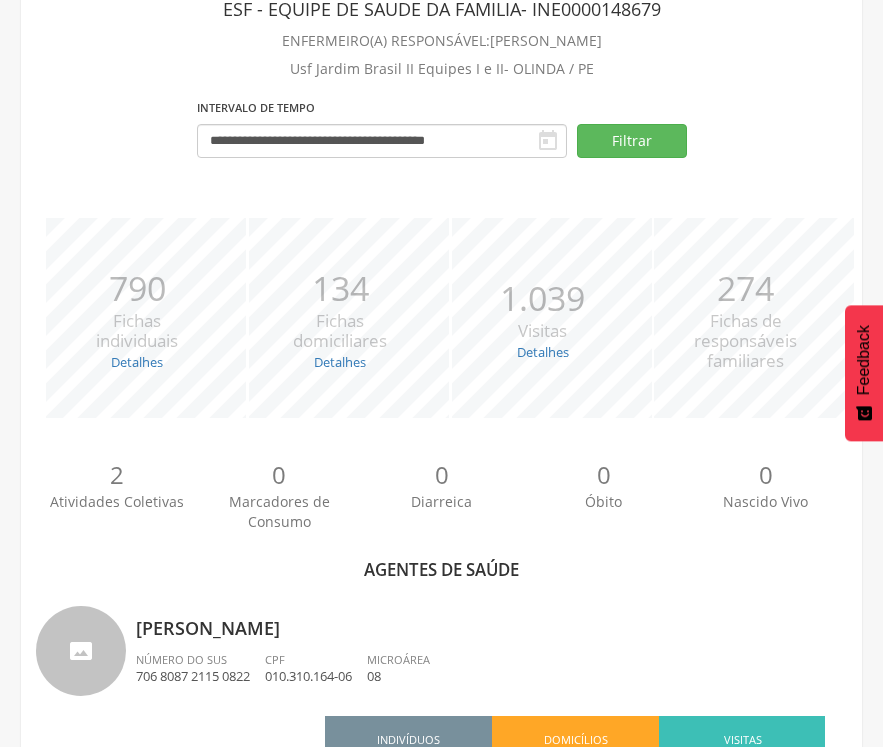 scroll, scrollTop: 0, scrollLeft: 0, axis: both 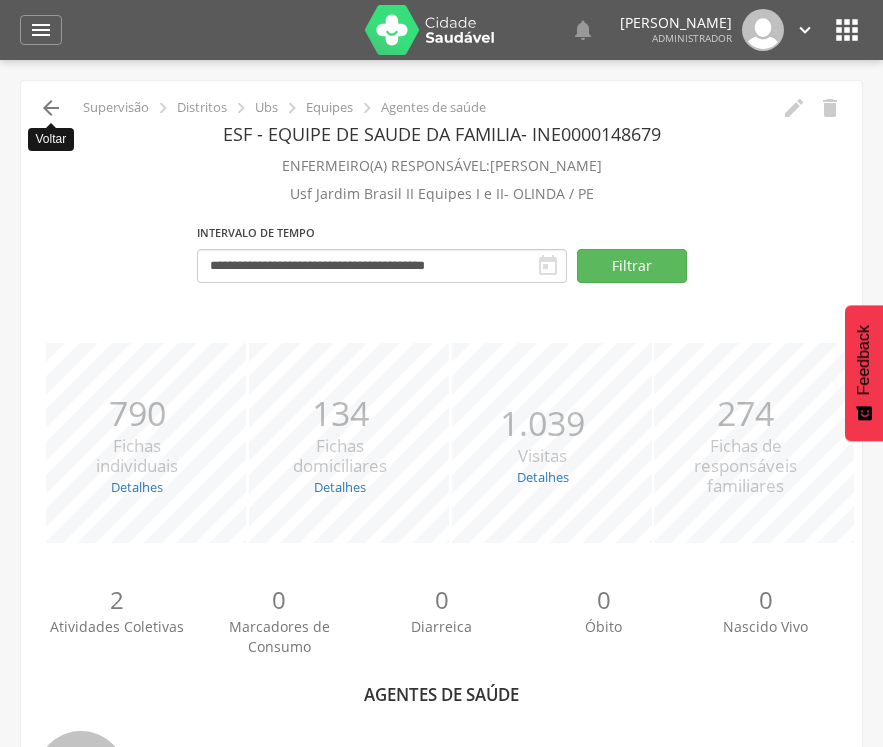 click on "" at bounding box center [51, 108] 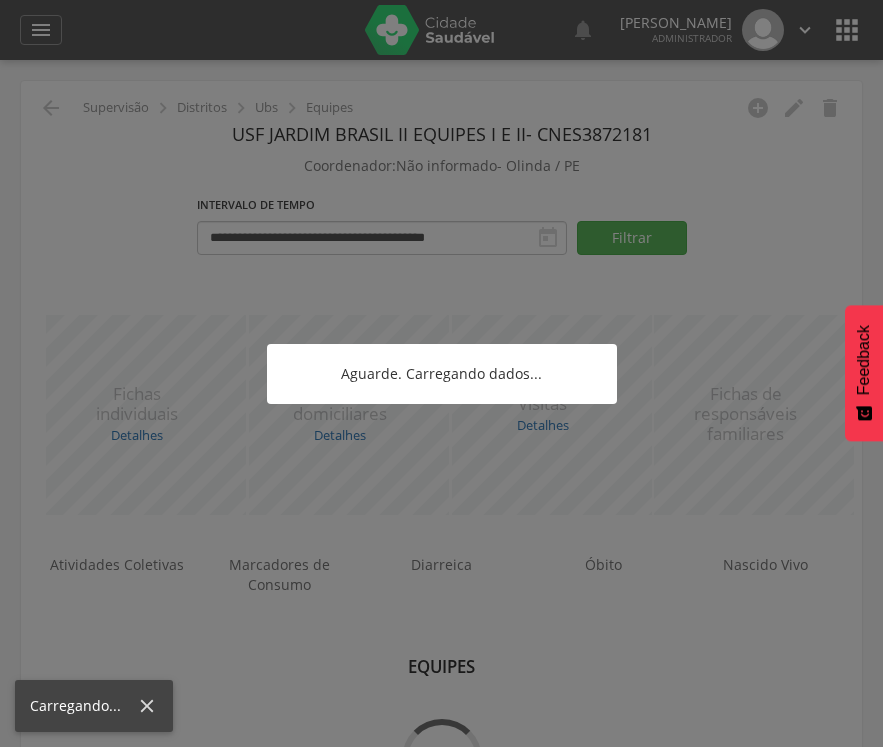 scroll, scrollTop: 60, scrollLeft: 0, axis: vertical 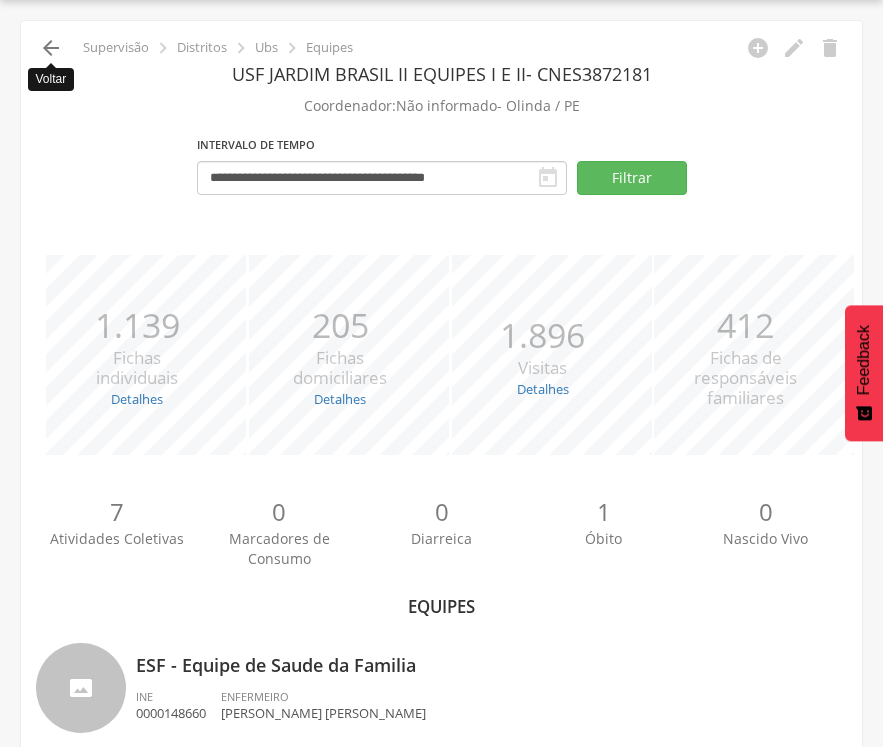 click on "" at bounding box center (51, 48) 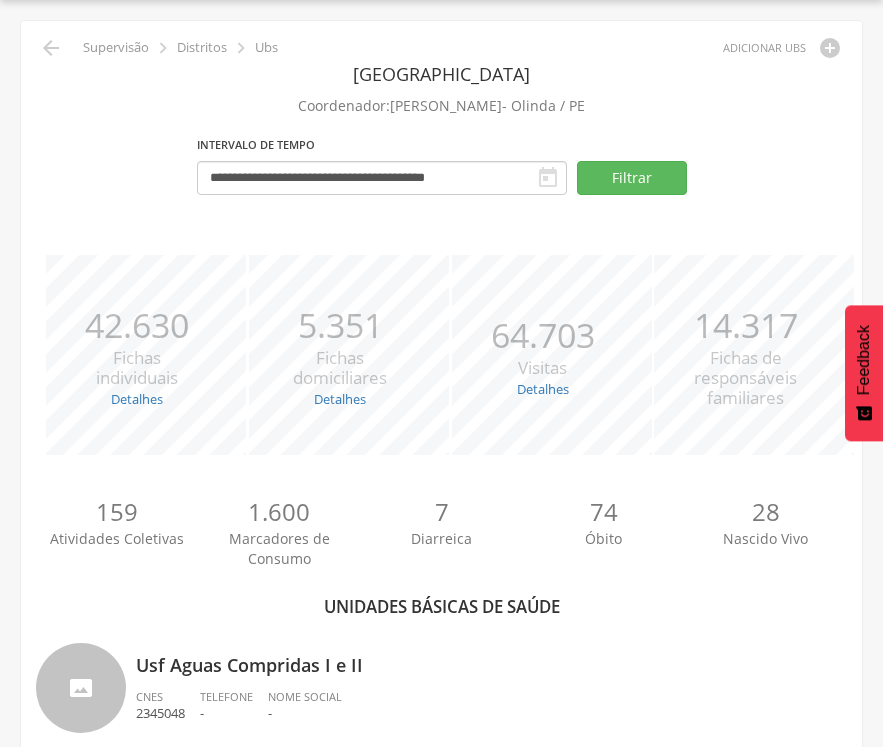 scroll, scrollTop: 7694, scrollLeft: 0, axis: vertical 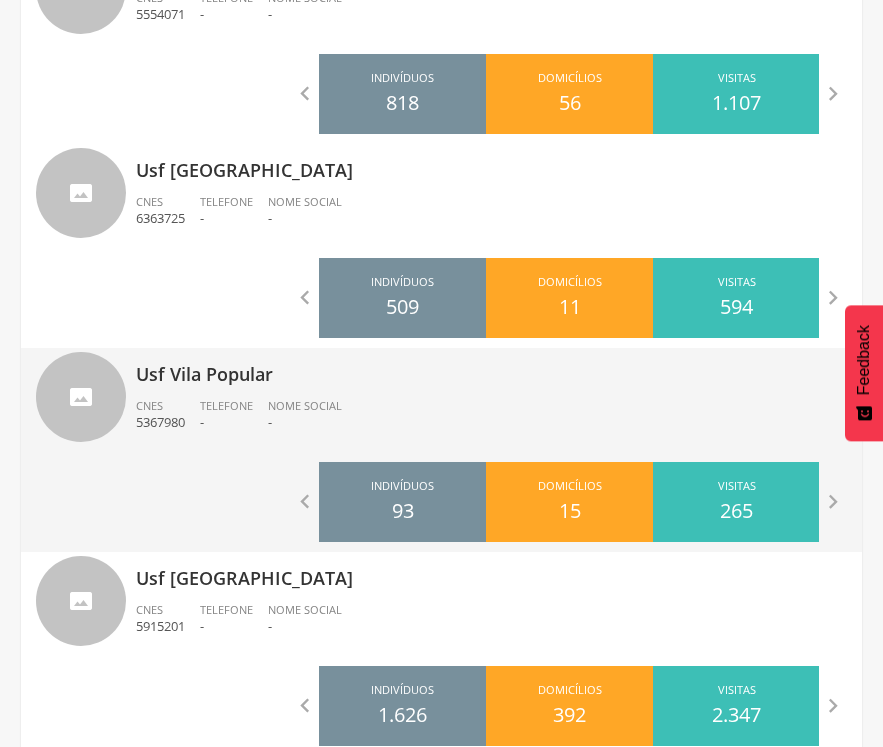 click on "Usf Vila Popular" at bounding box center (491, 368) 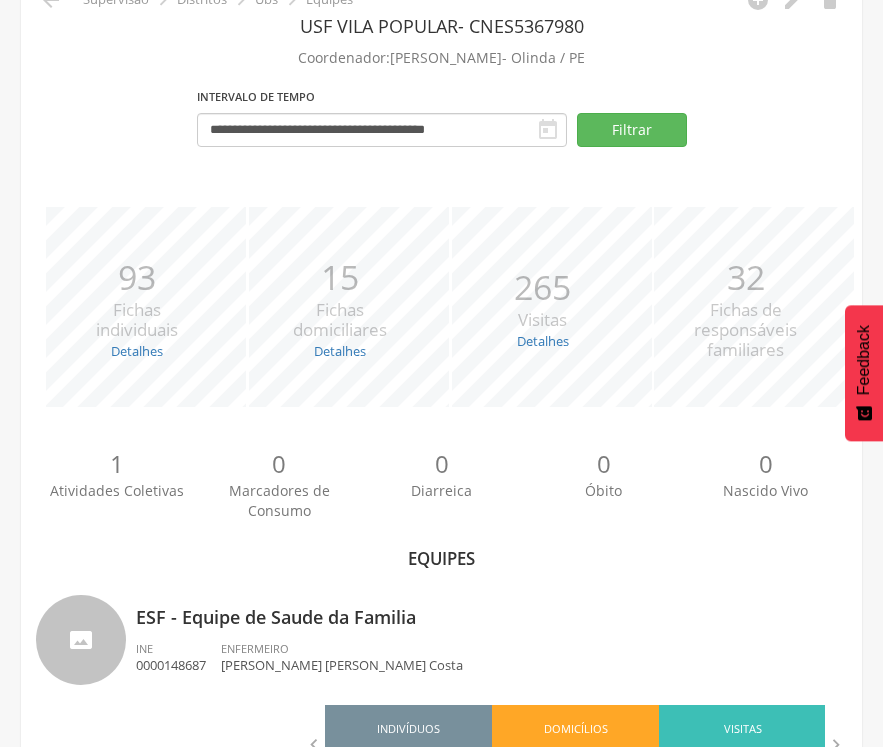 scroll, scrollTop: 396, scrollLeft: 0, axis: vertical 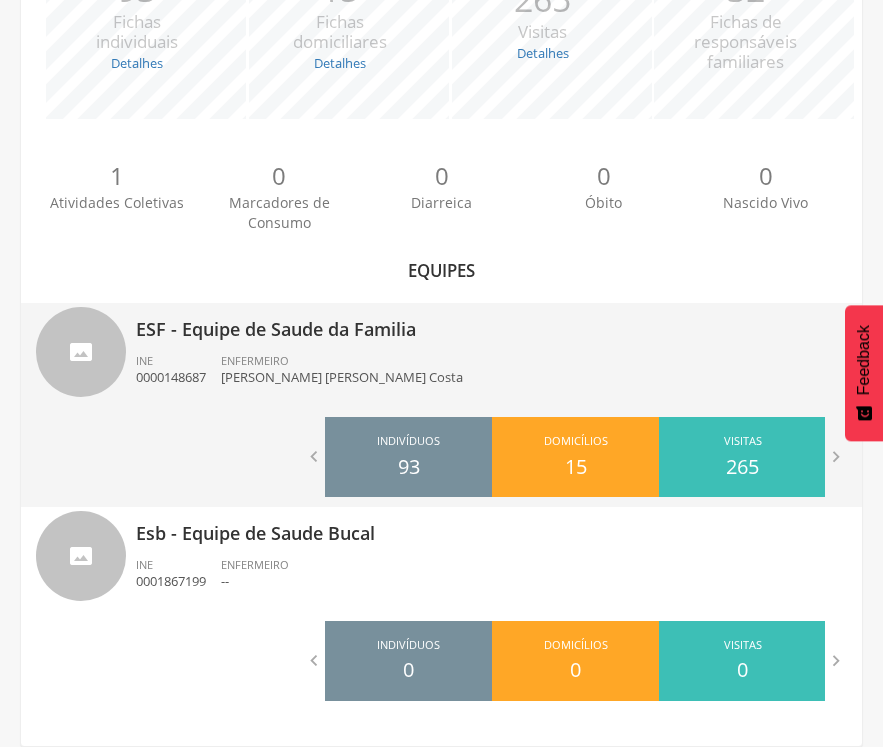 click on "ESF - Equipe de Saude da Familia" at bounding box center (491, 323) 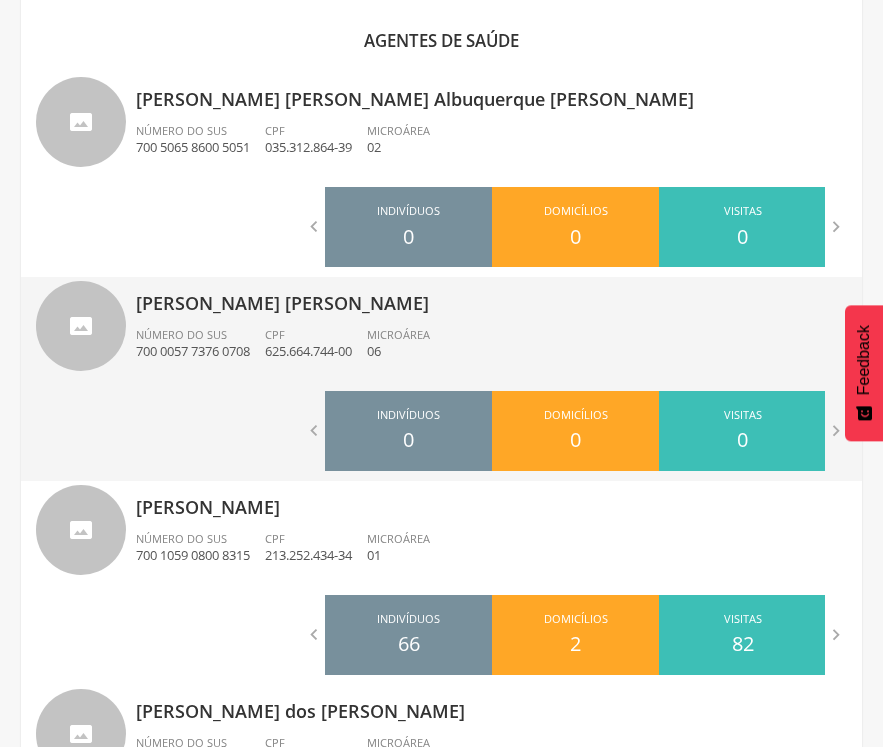 scroll, scrollTop: 1240, scrollLeft: 0, axis: vertical 